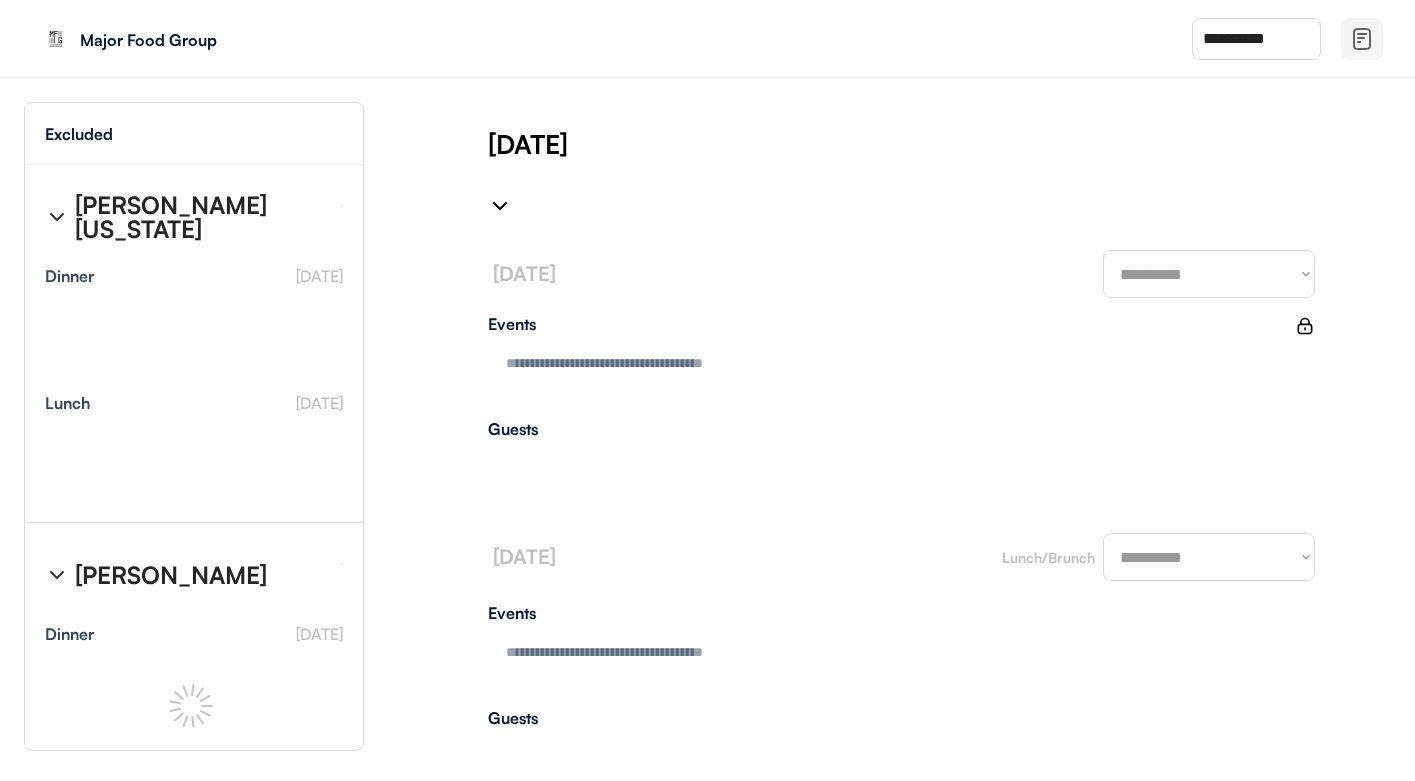 type on "**********" 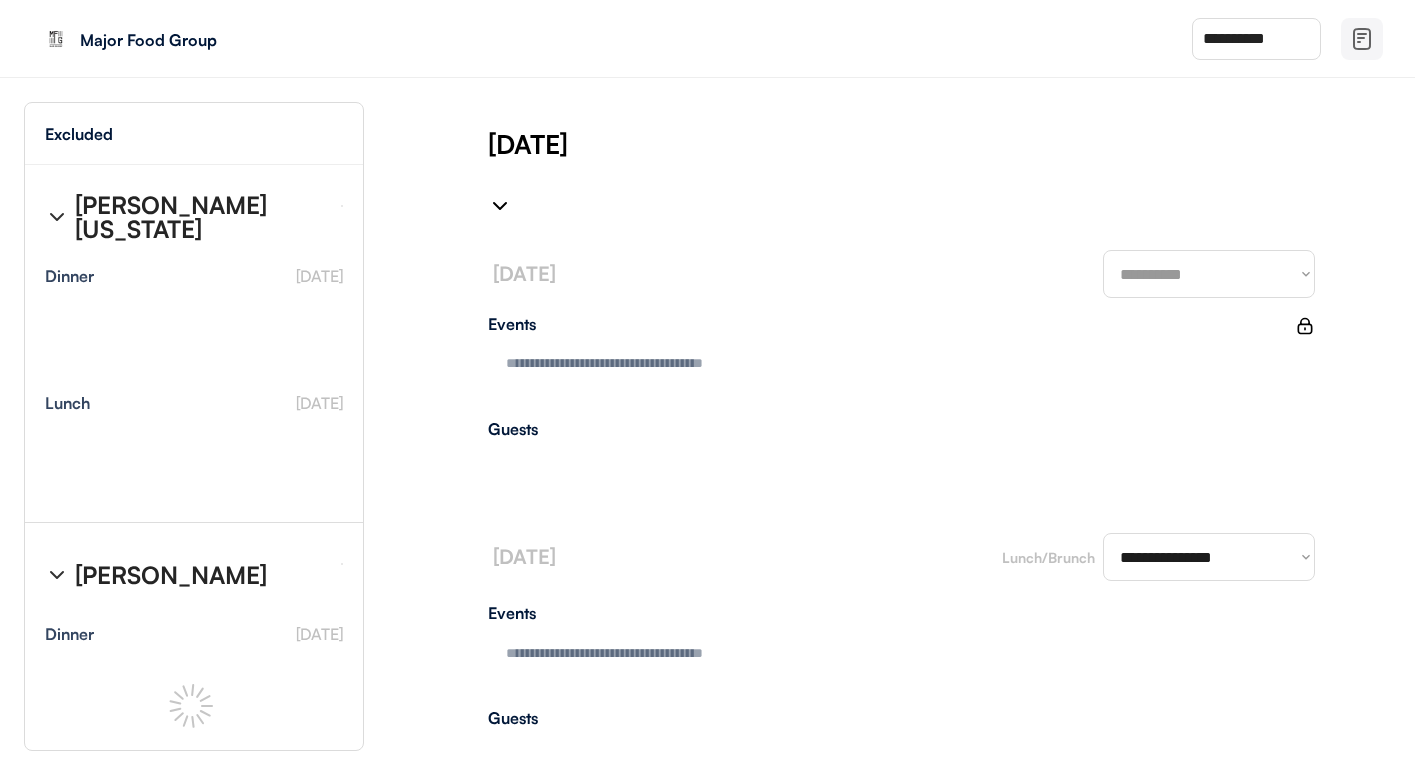 select on "*******" 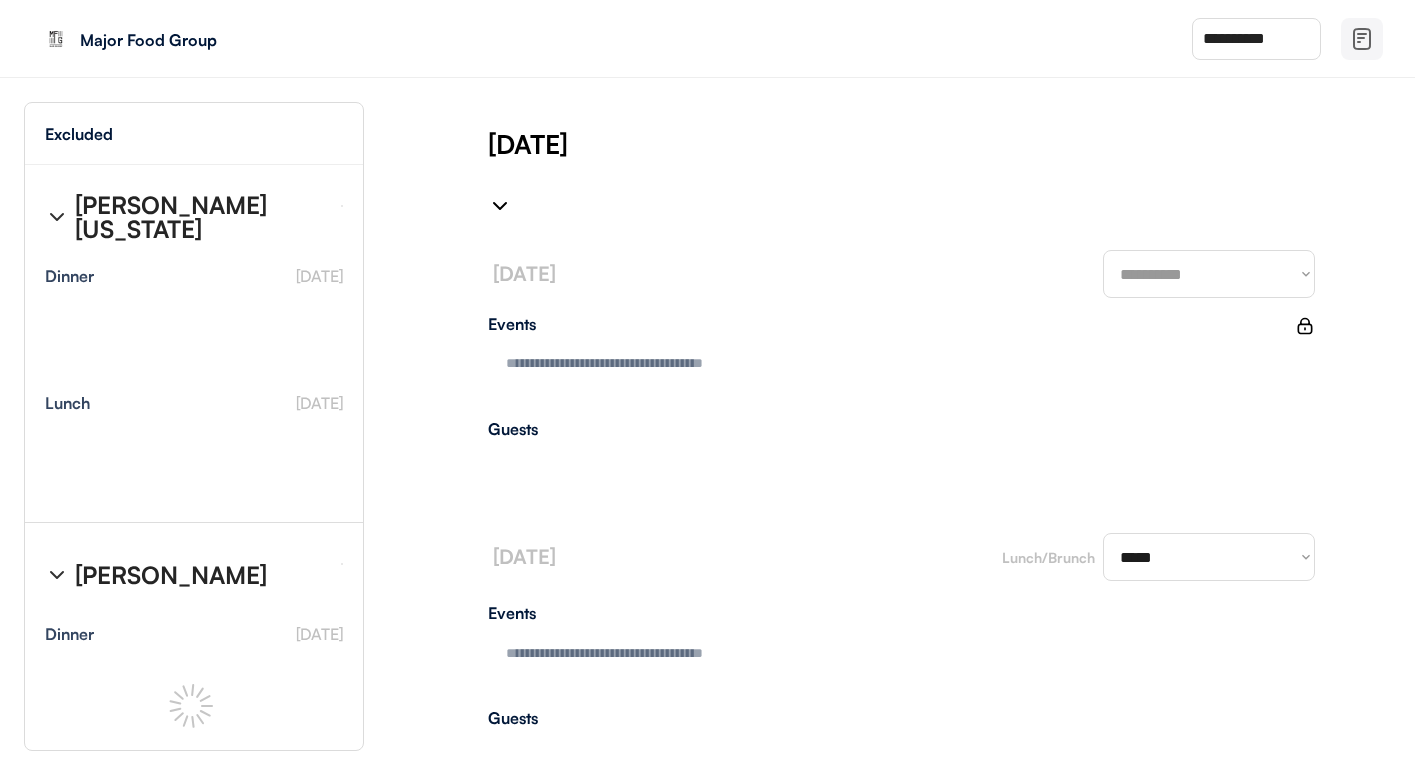 type on "**********" 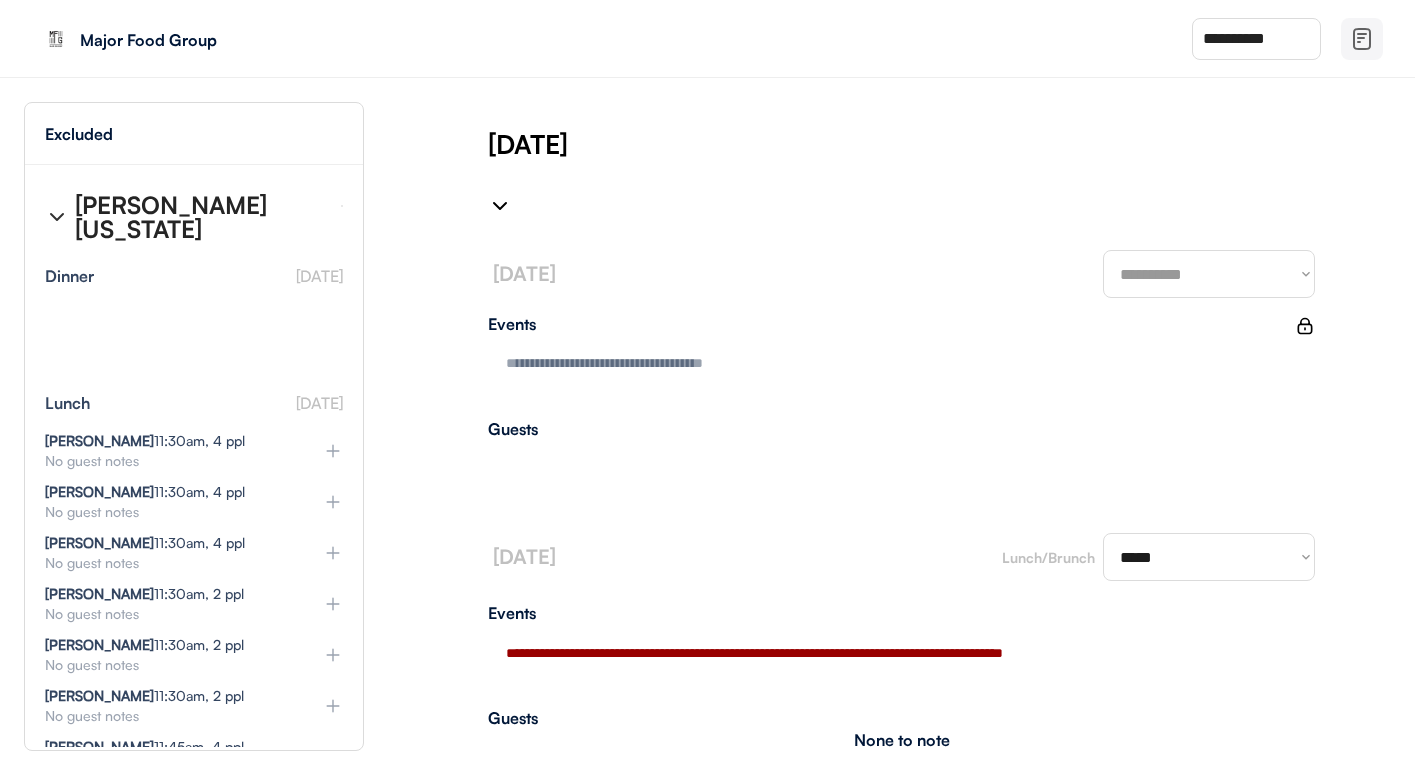 type on "**********" 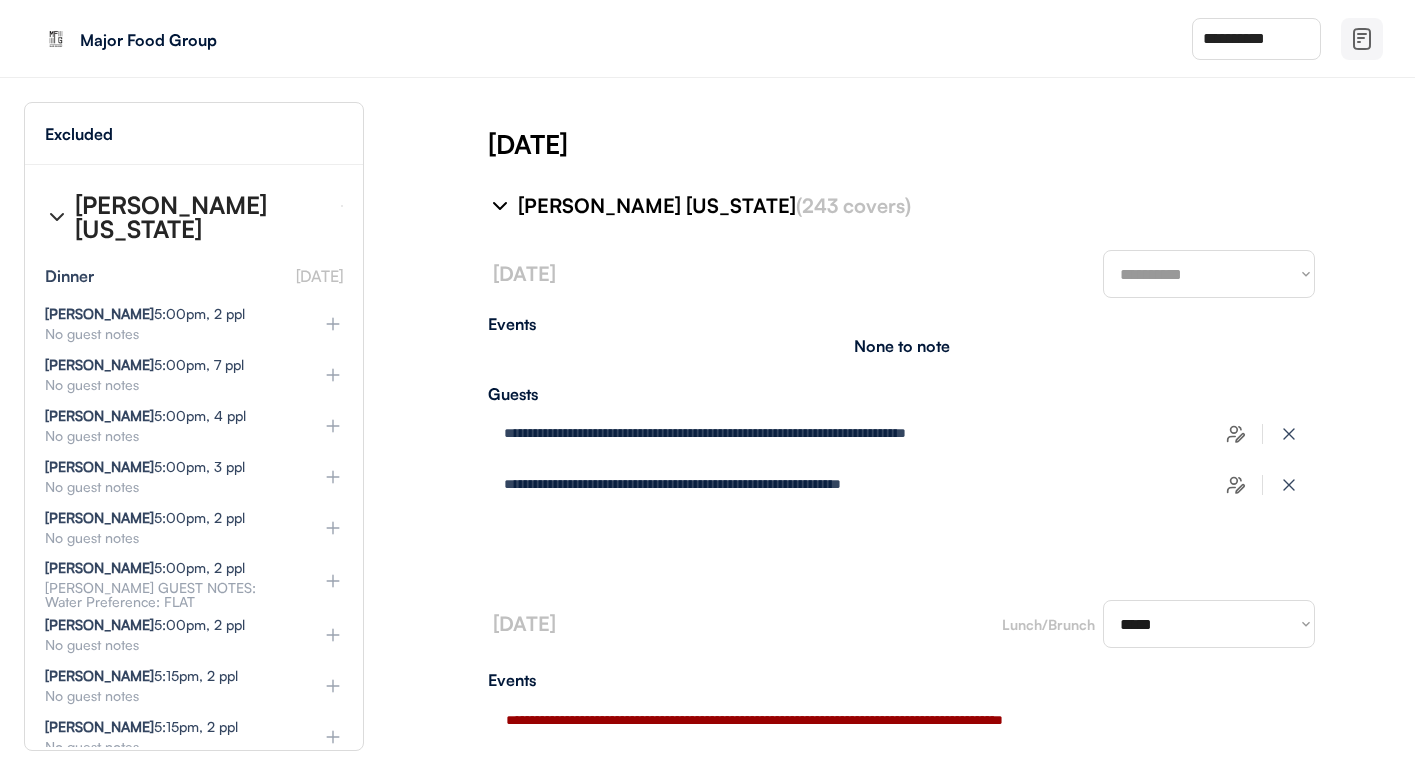 select on "********" 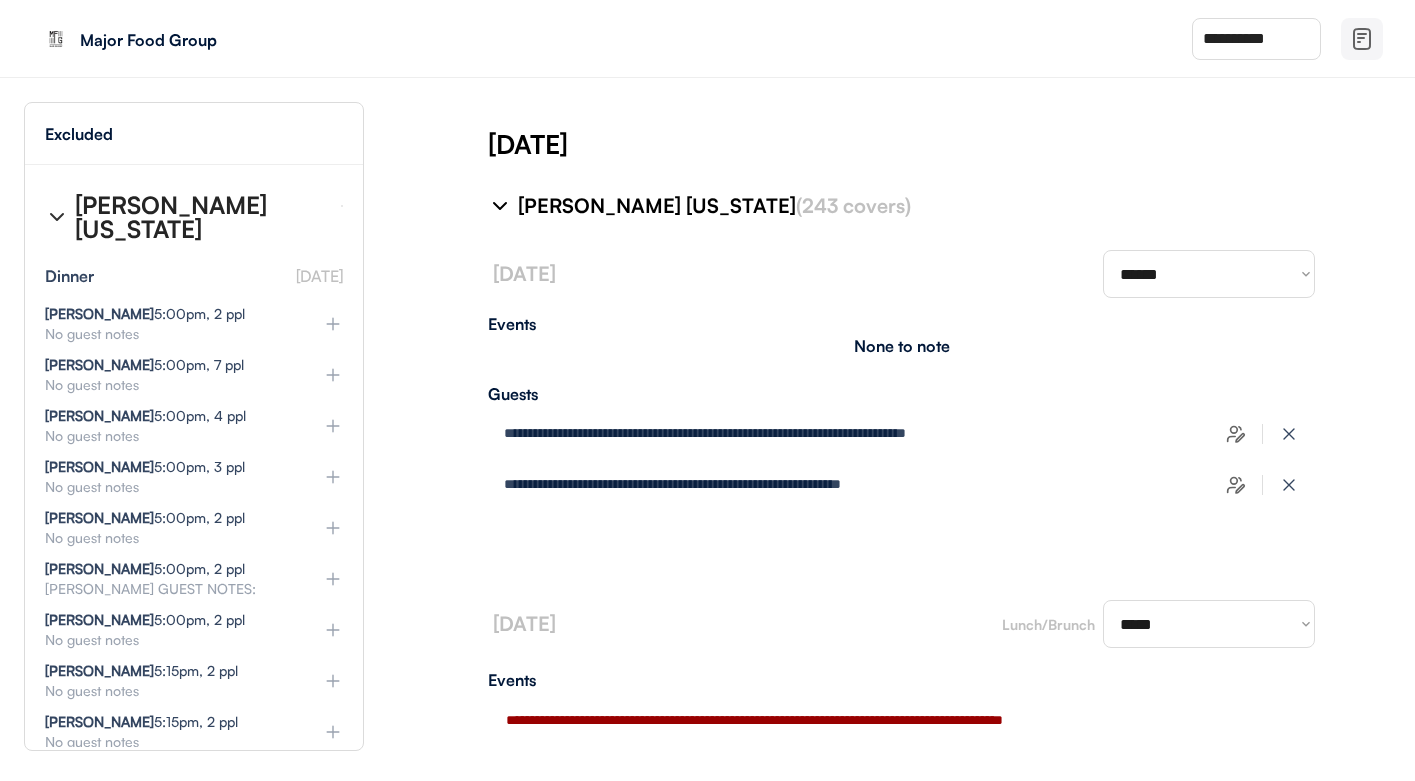 scroll, scrollTop: 0, scrollLeft: 0, axis: both 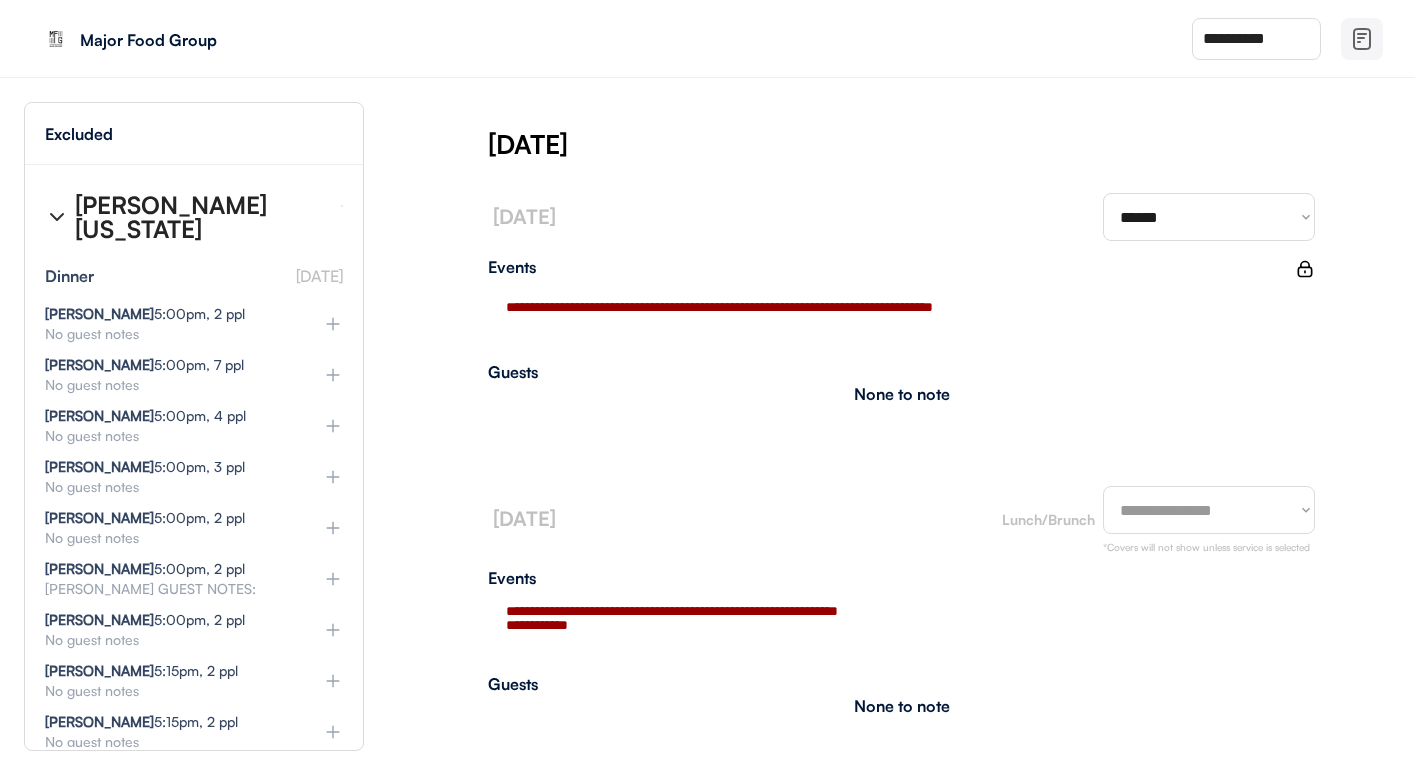 type on "**********" 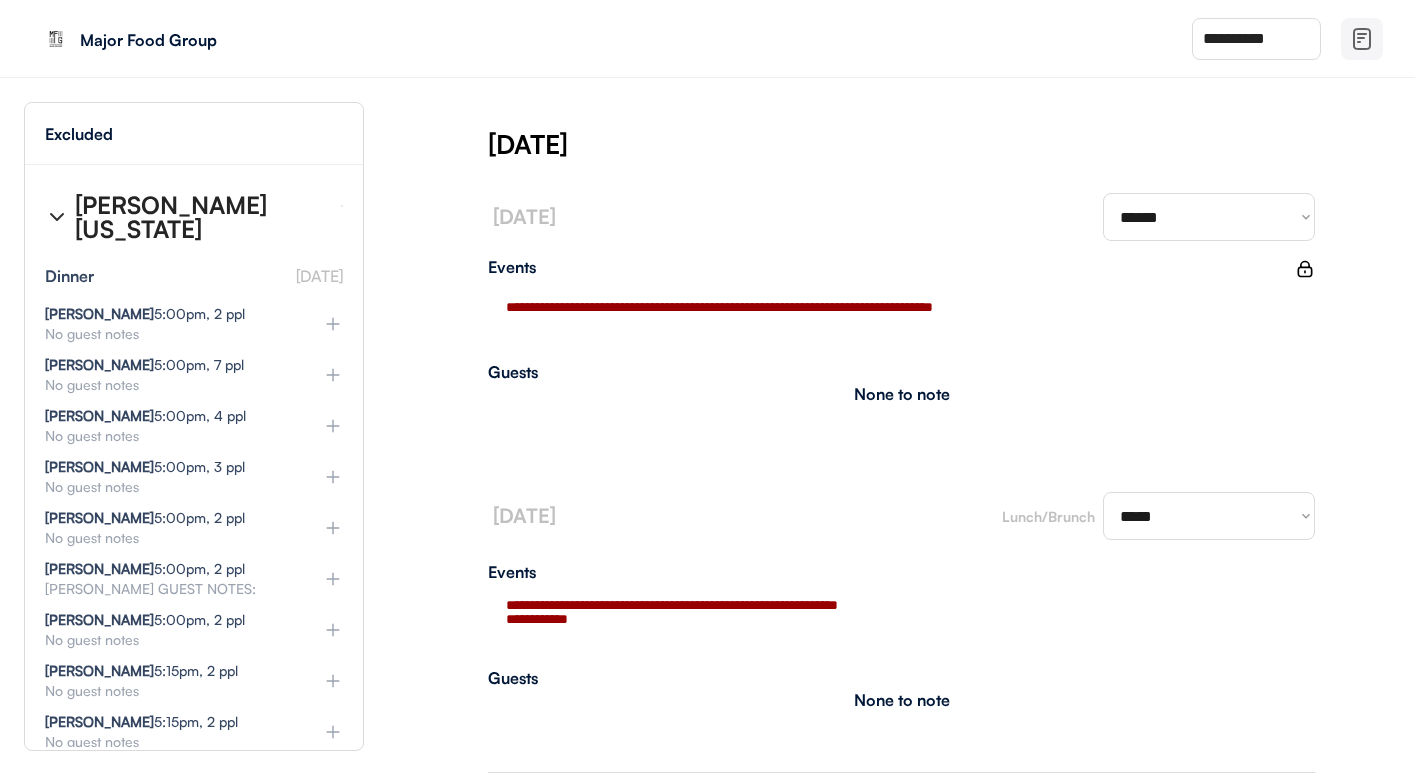 select on "*******" 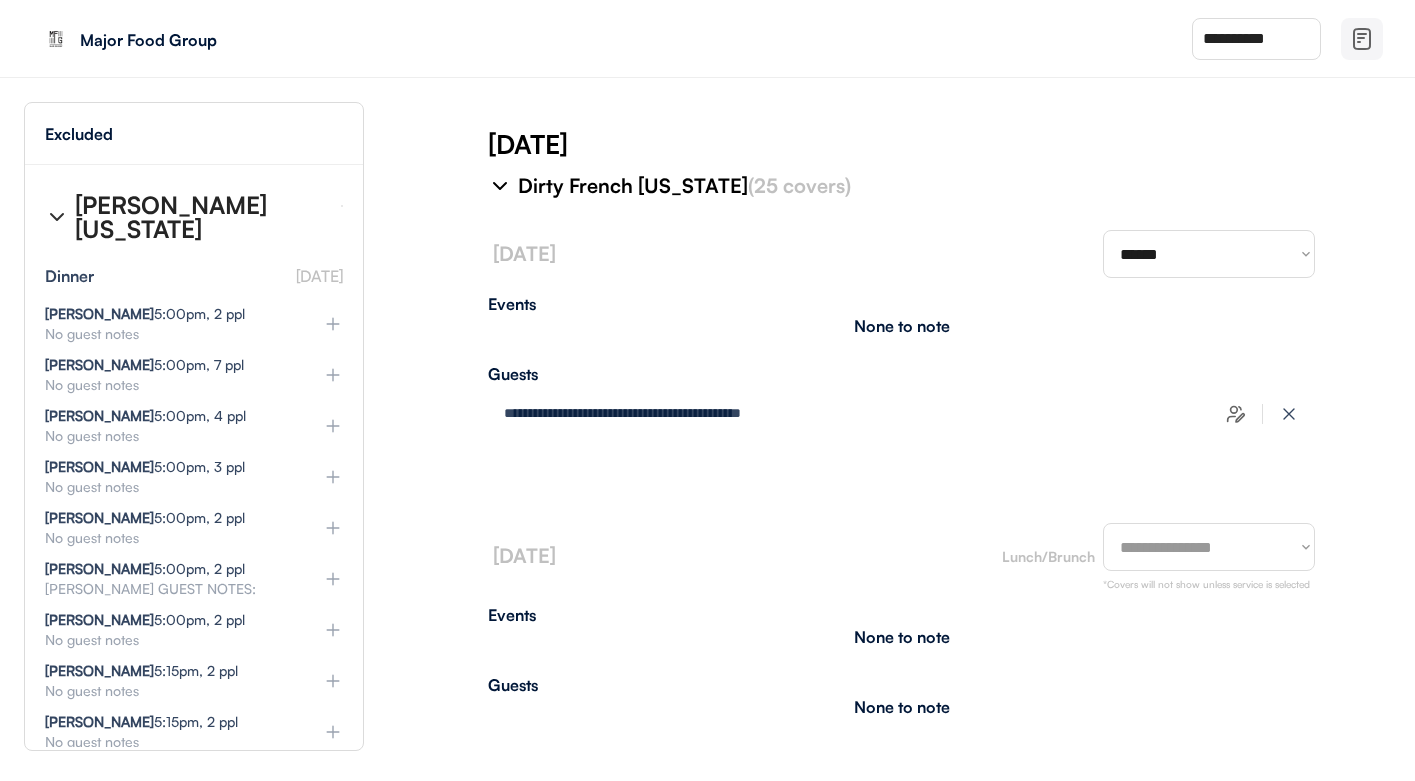 scroll, scrollTop: 3448, scrollLeft: 0, axis: vertical 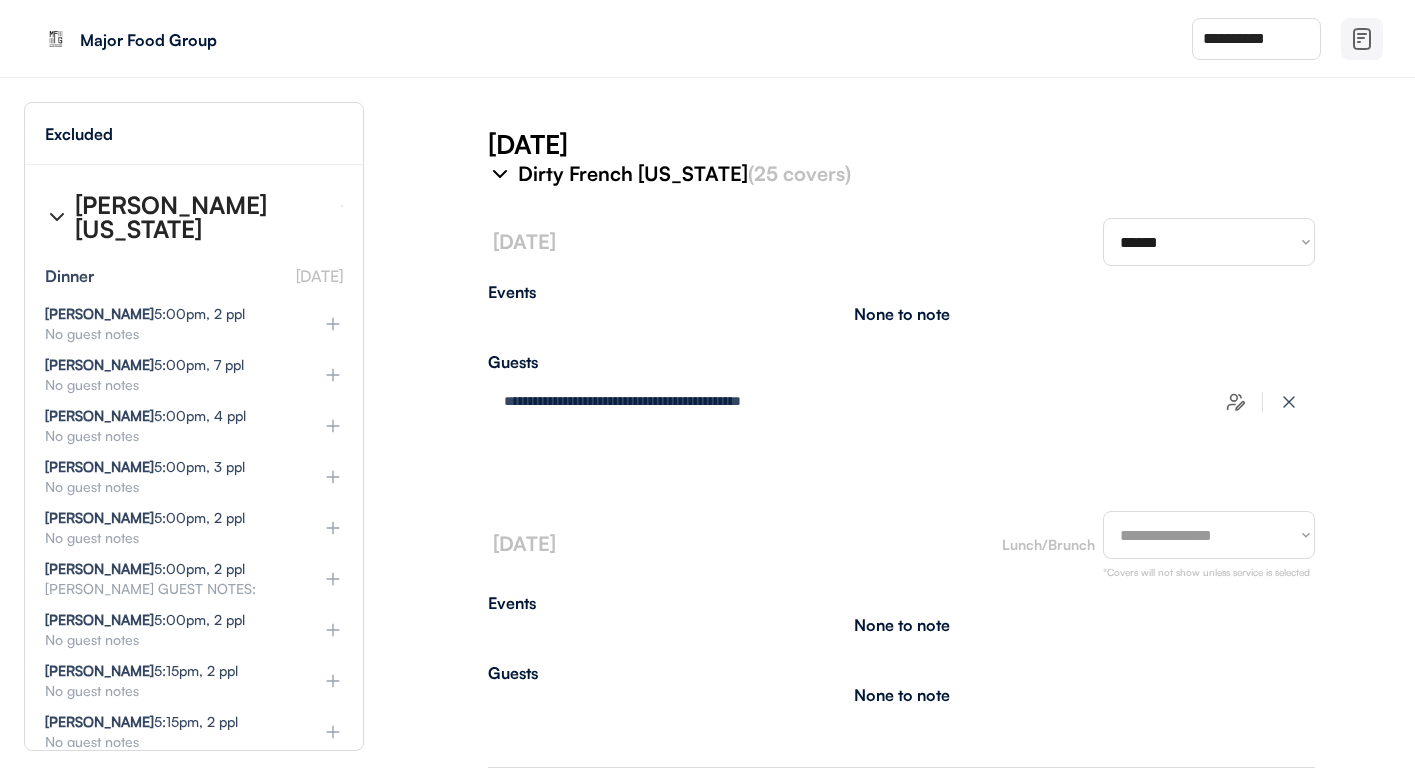 click on "**********" at bounding box center [1209, 535] 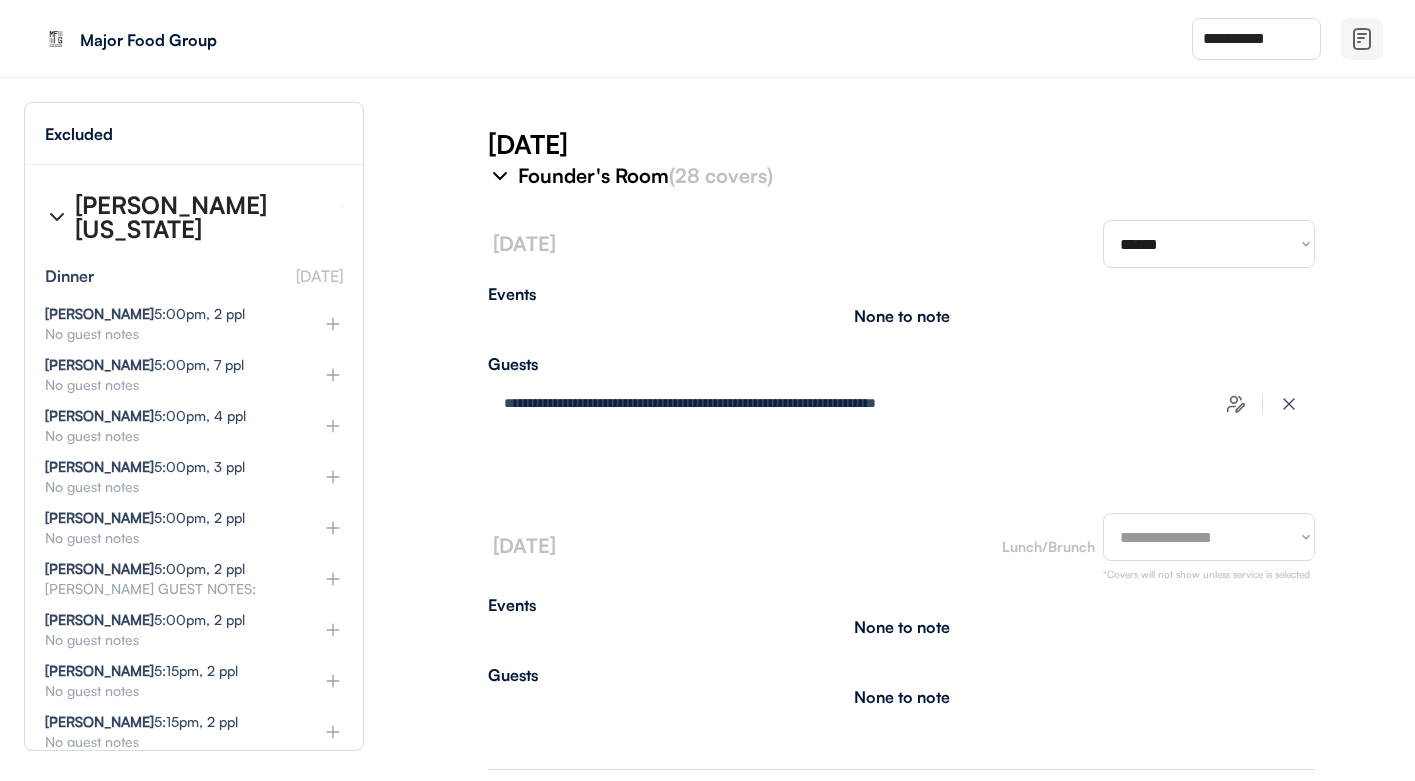 scroll, scrollTop: 4198, scrollLeft: 0, axis: vertical 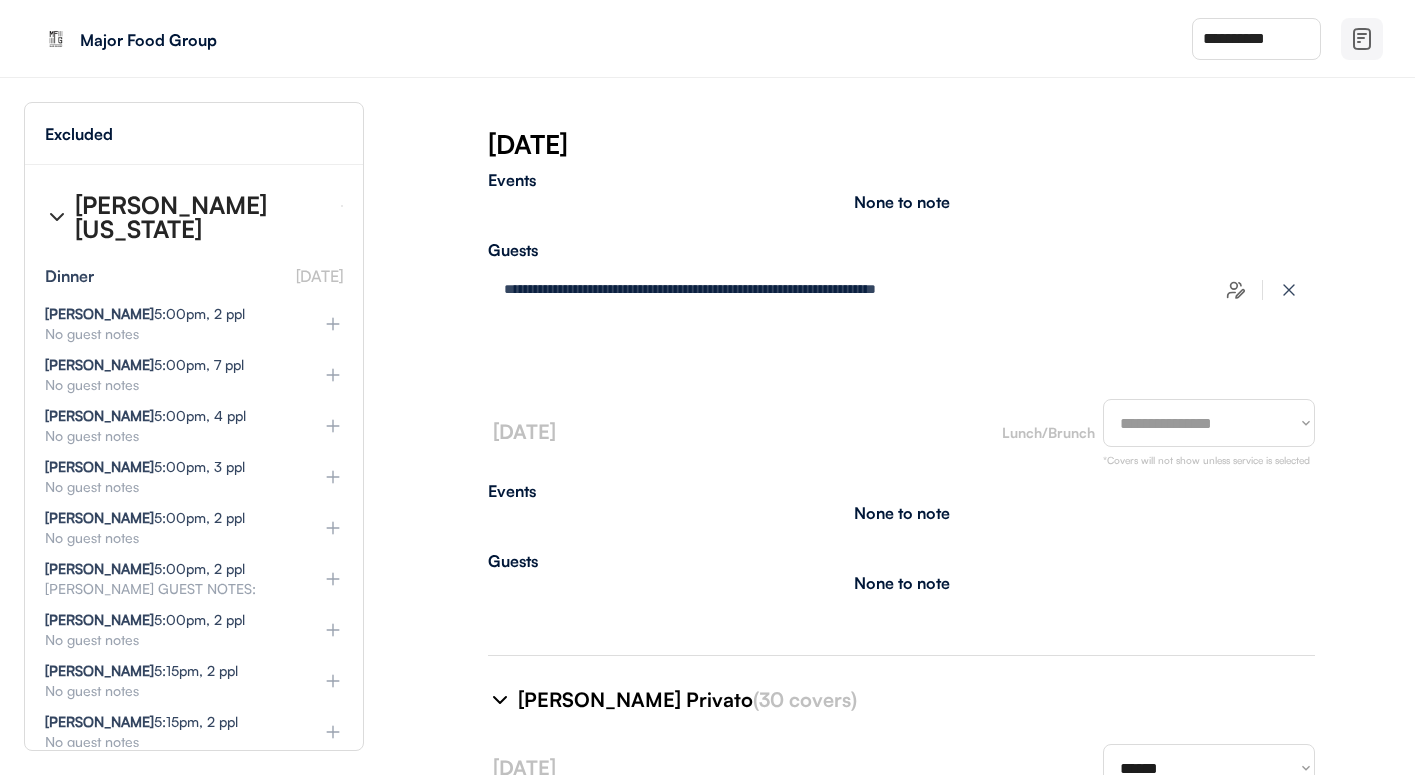 click on "**********" at bounding box center [1209, 423] 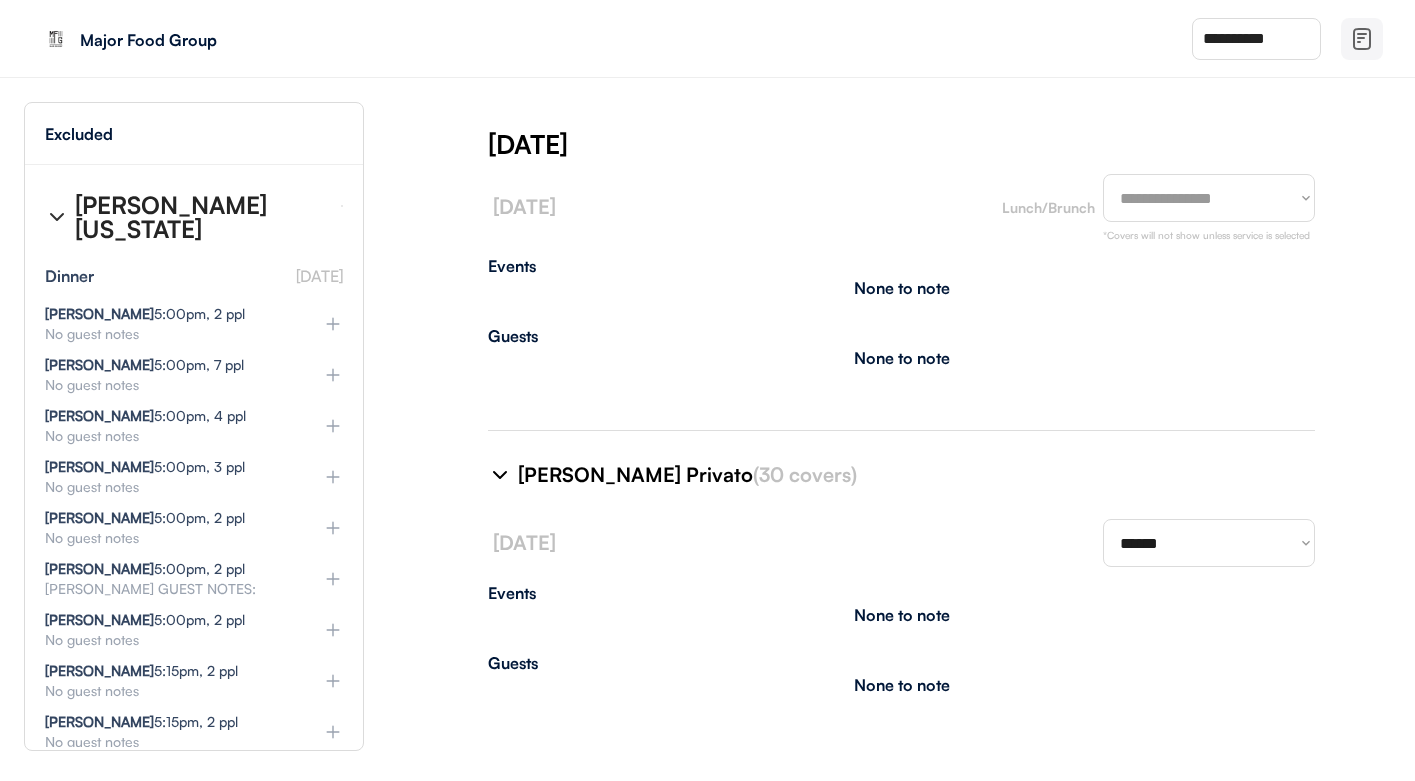 scroll, scrollTop: 4612, scrollLeft: 0, axis: vertical 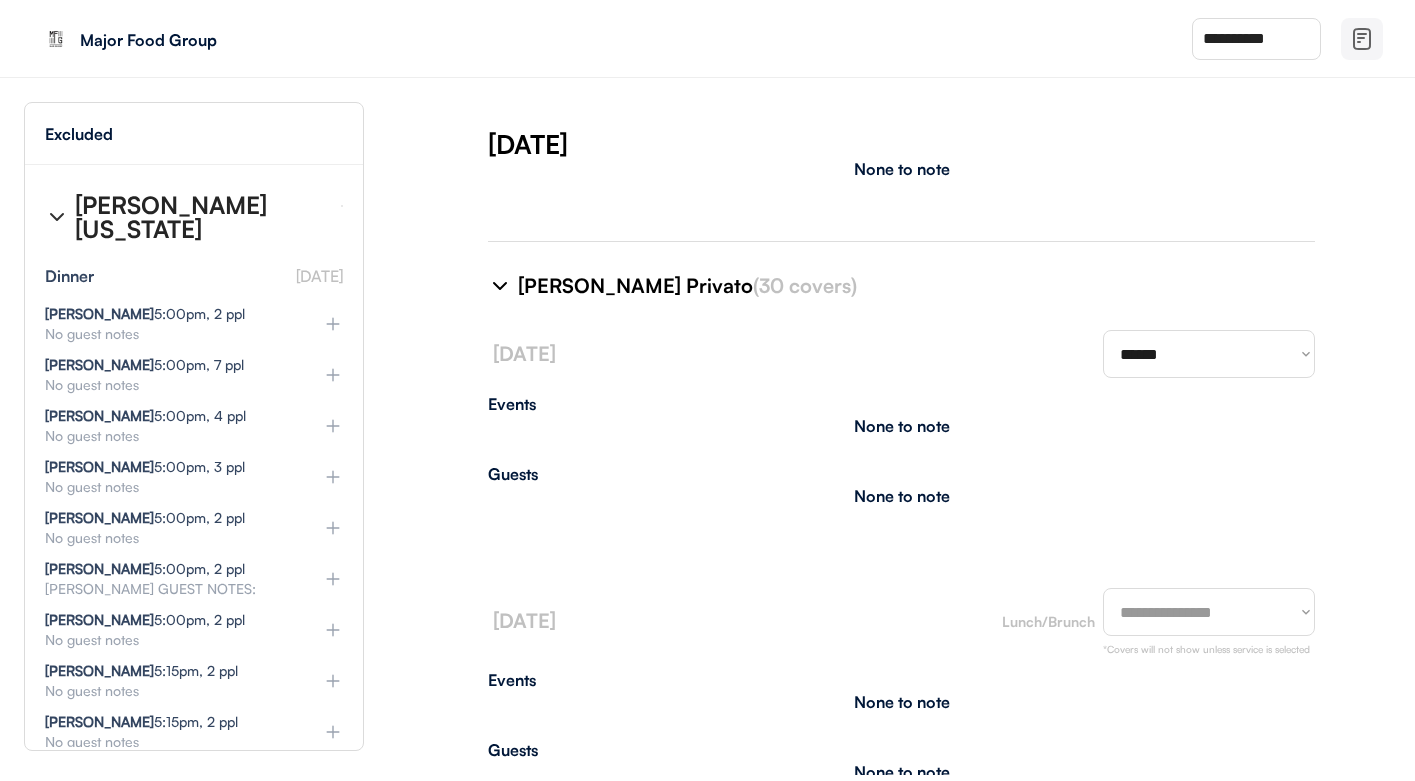 click on "**********" at bounding box center (1209, 612) 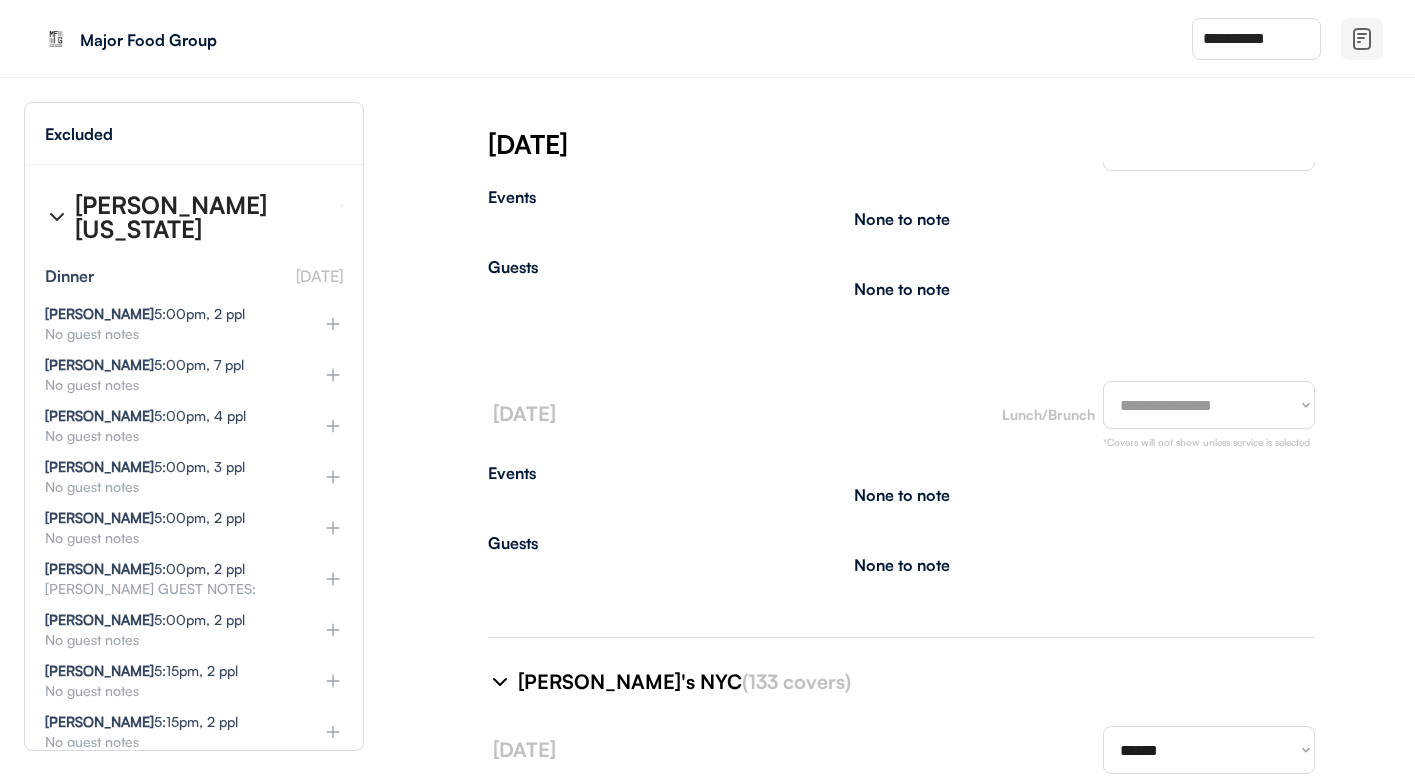 scroll, scrollTop: 5439, scrollLeft: 0, axis: vertical 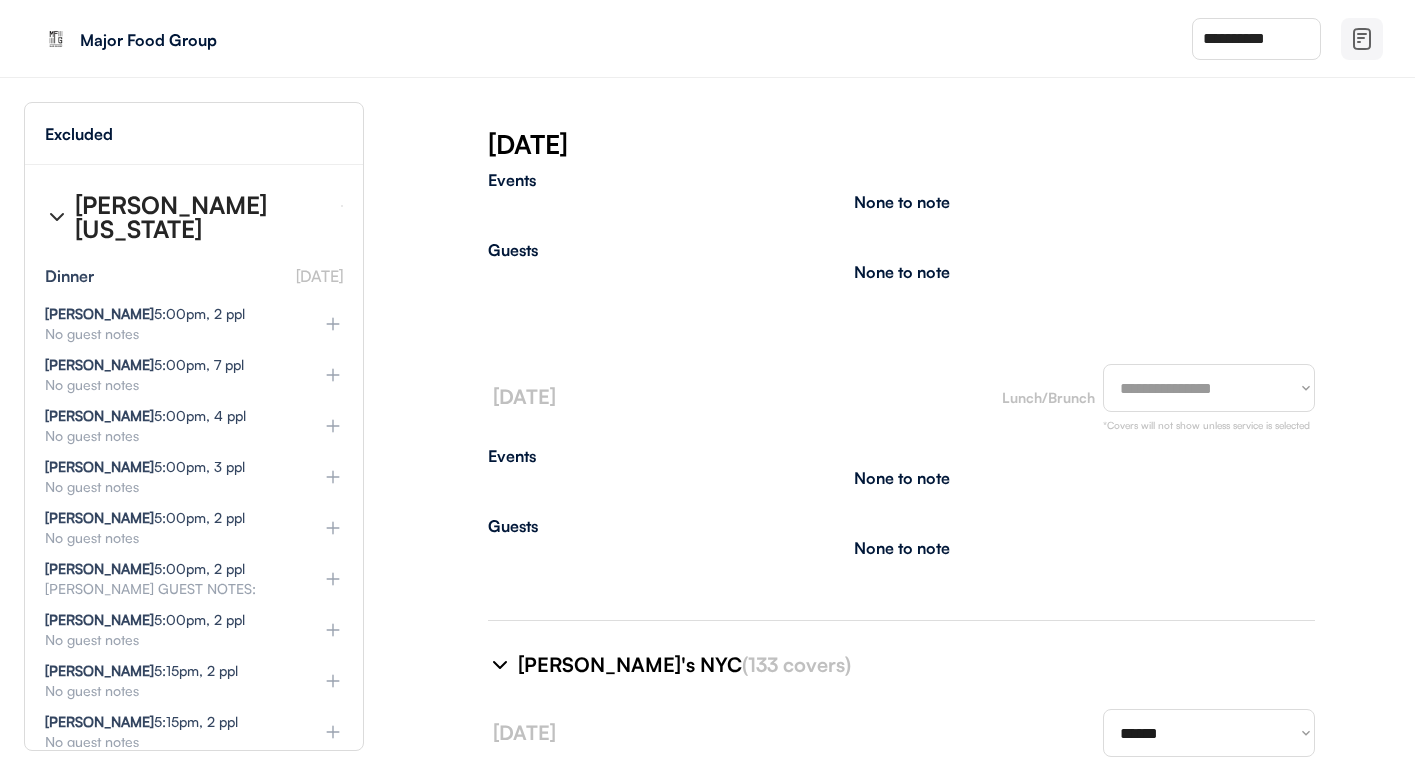 click on "**********" at bounding box center [1209, 388] 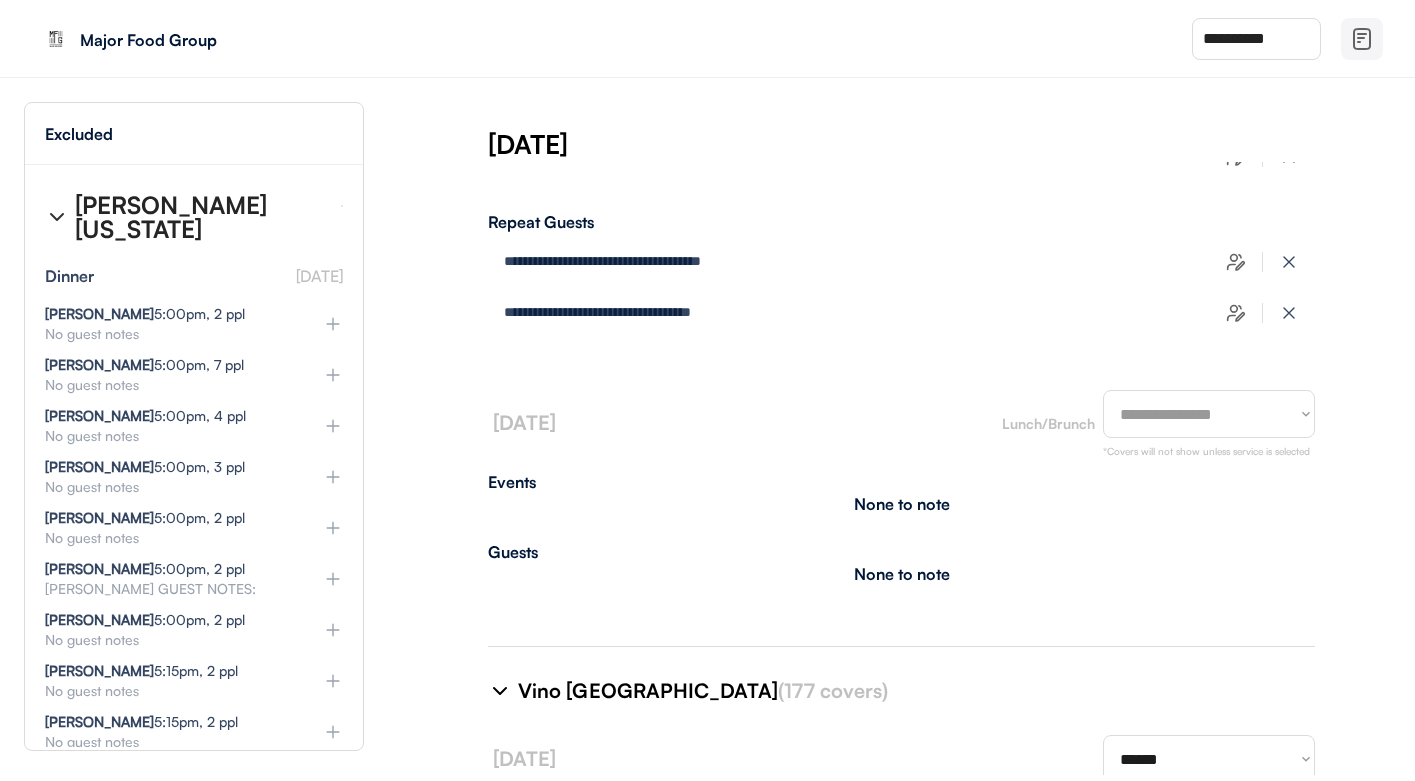 scroll, scrollTop: 7264, scrollLeft: 0, axis: vertical 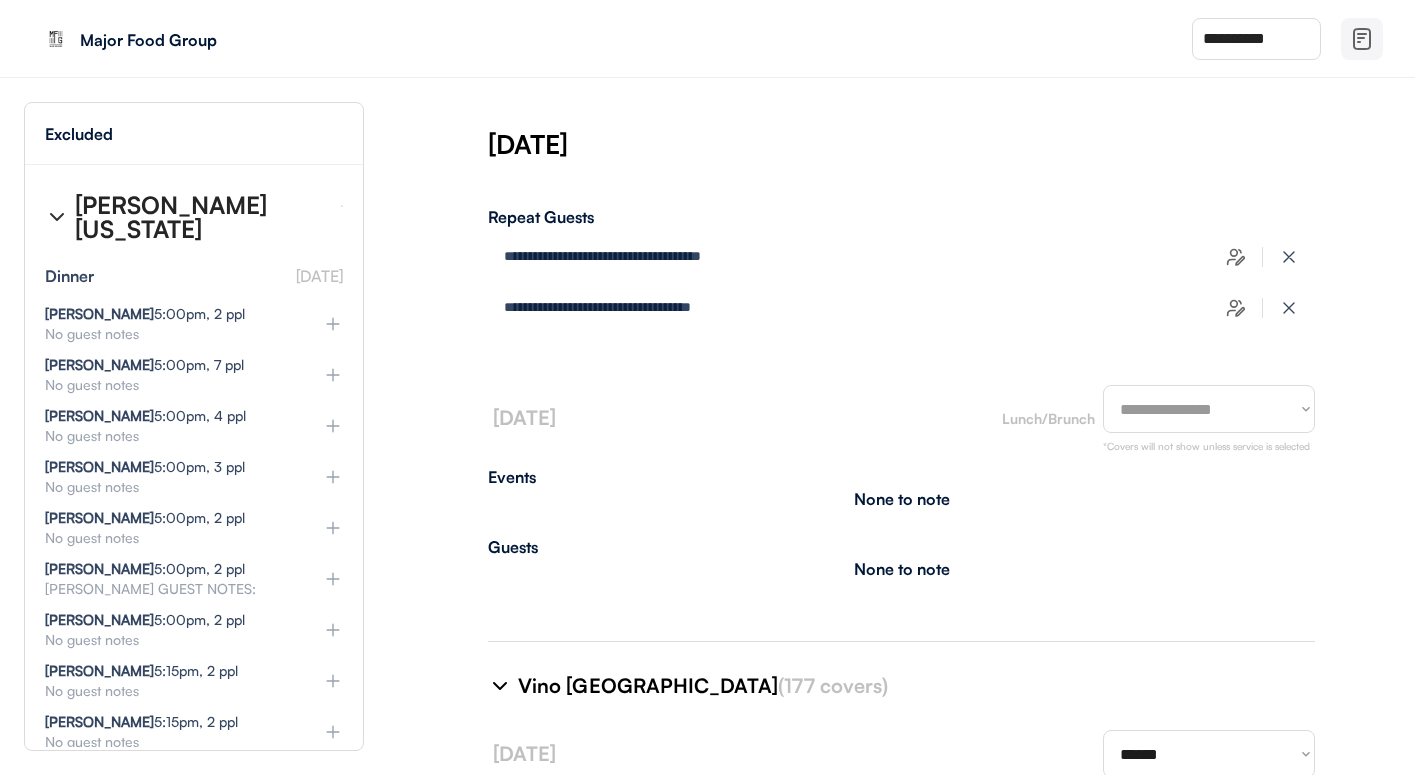 click on "**********" at bounding box center [1209, 409] 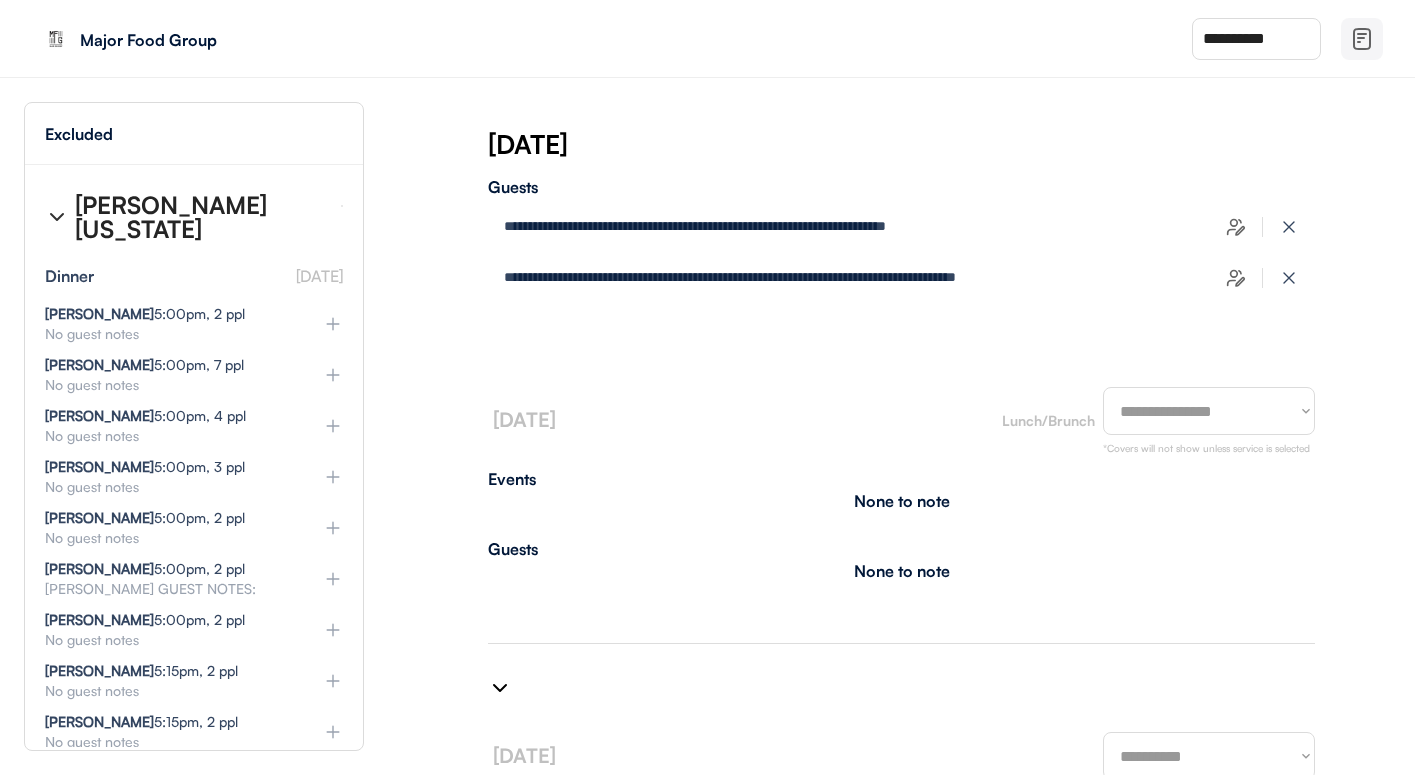 click on "**********" at bounding box center [1209, 411] 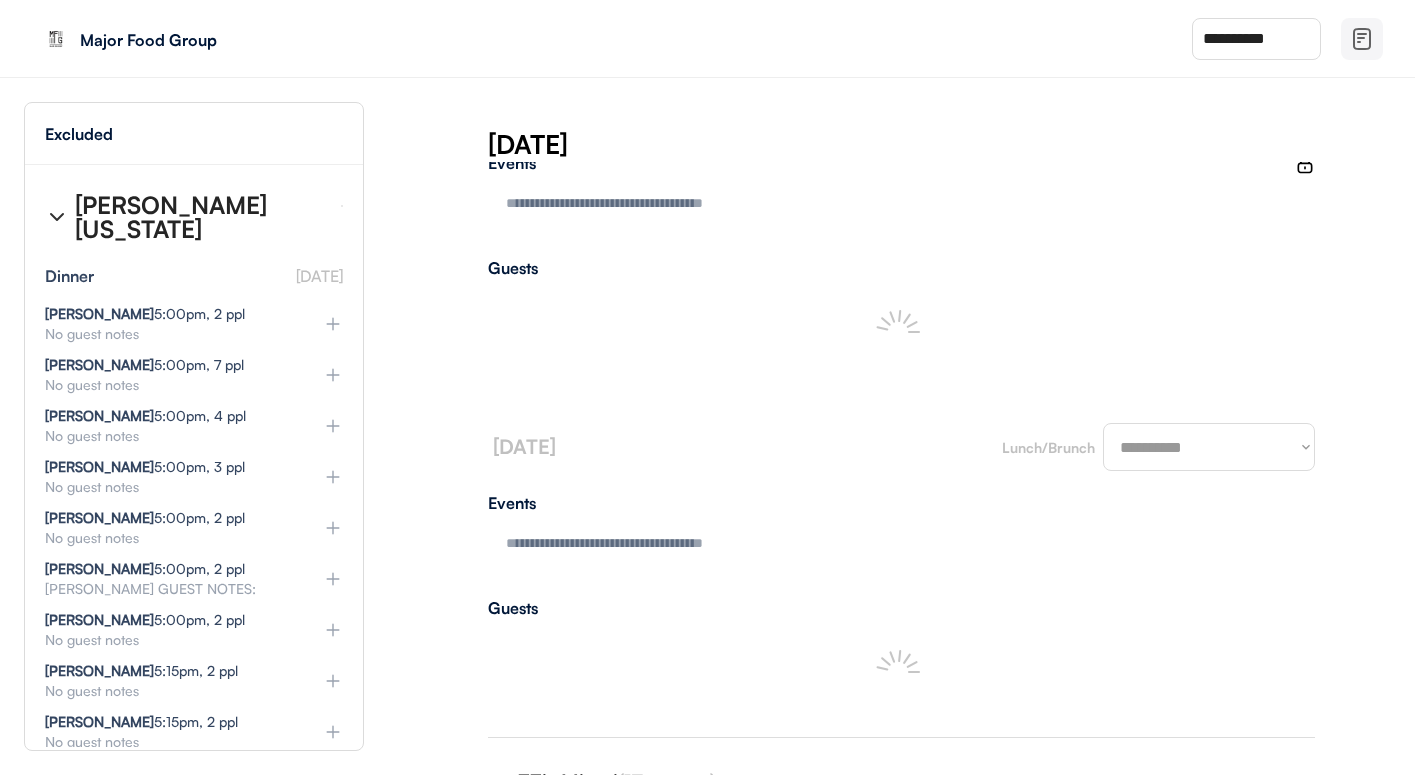 select on "********" 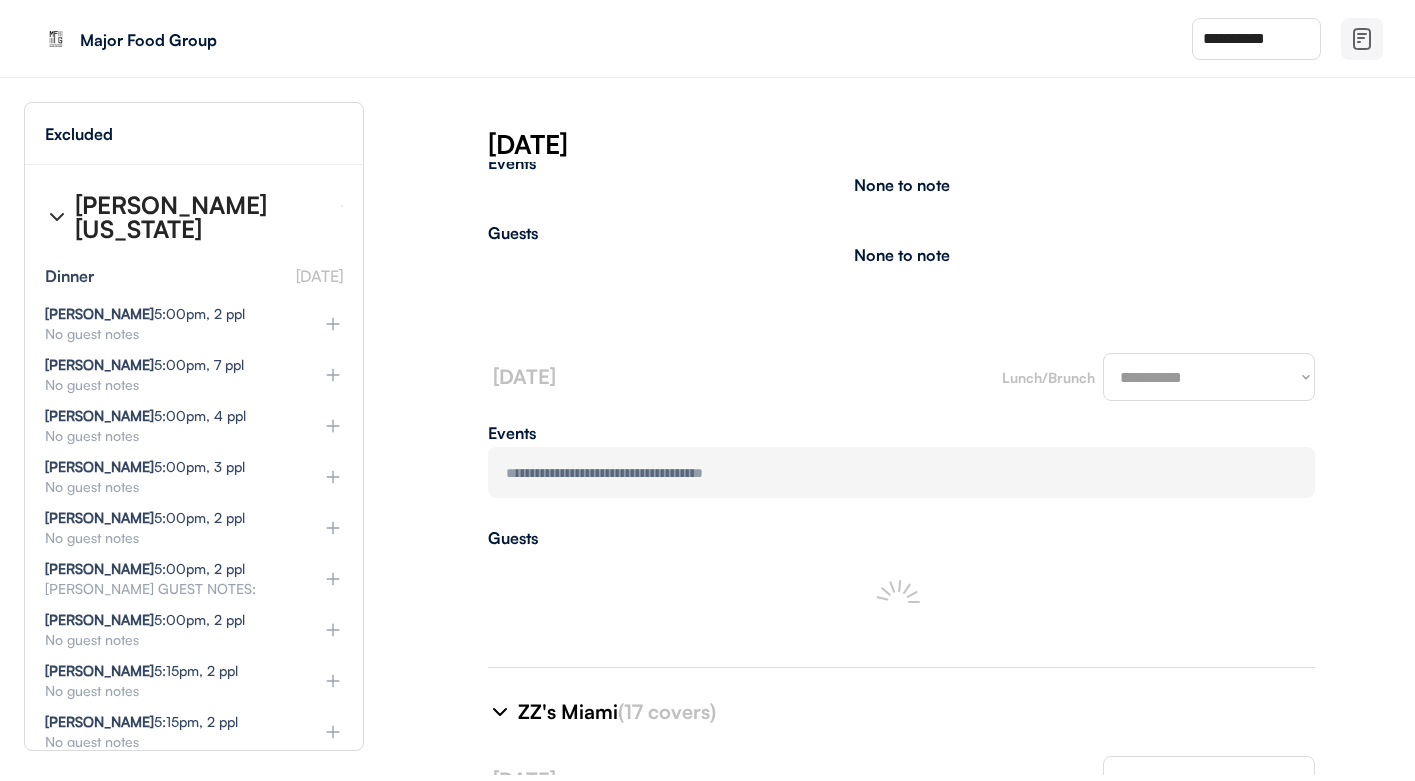 scroll, scrollTop: 8681, scrollLeft: 0, axis: vertical 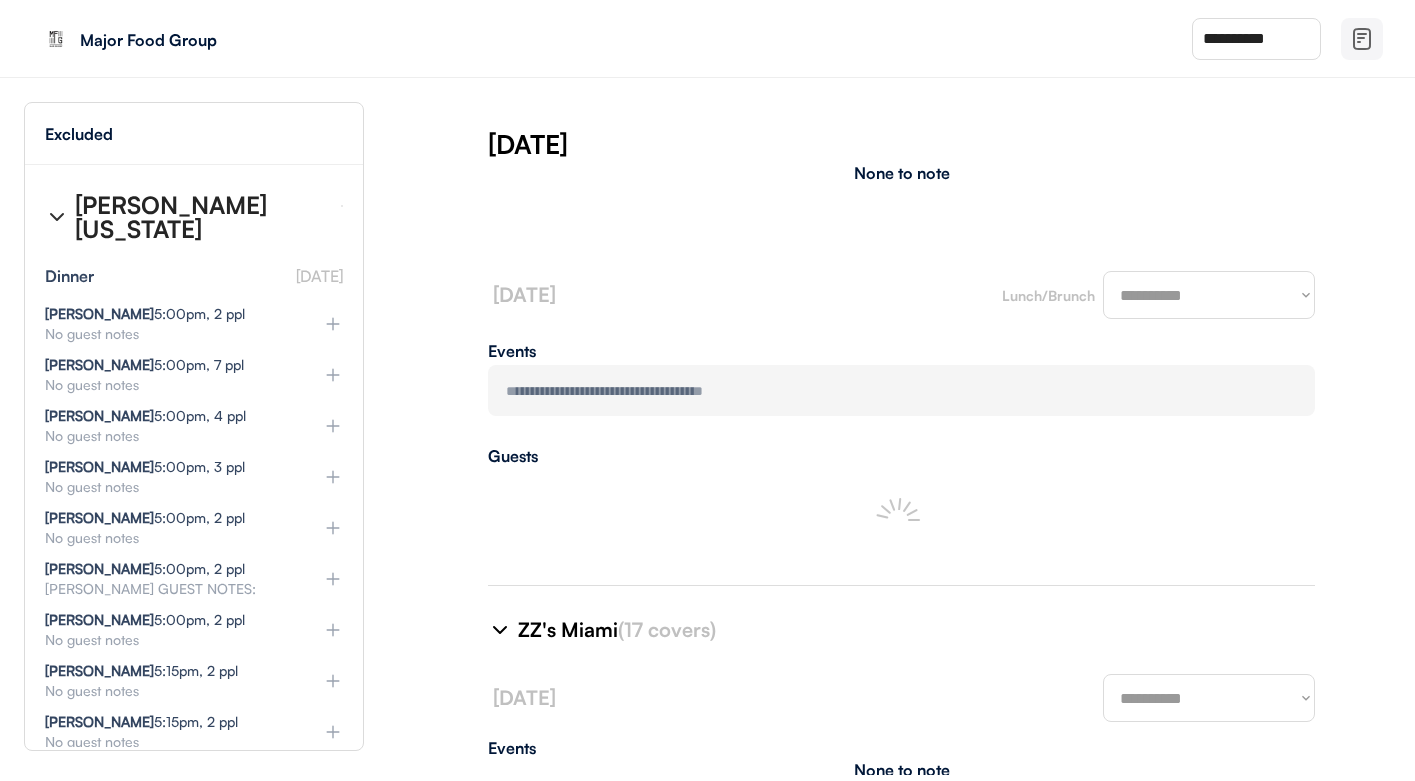 type on "**********" 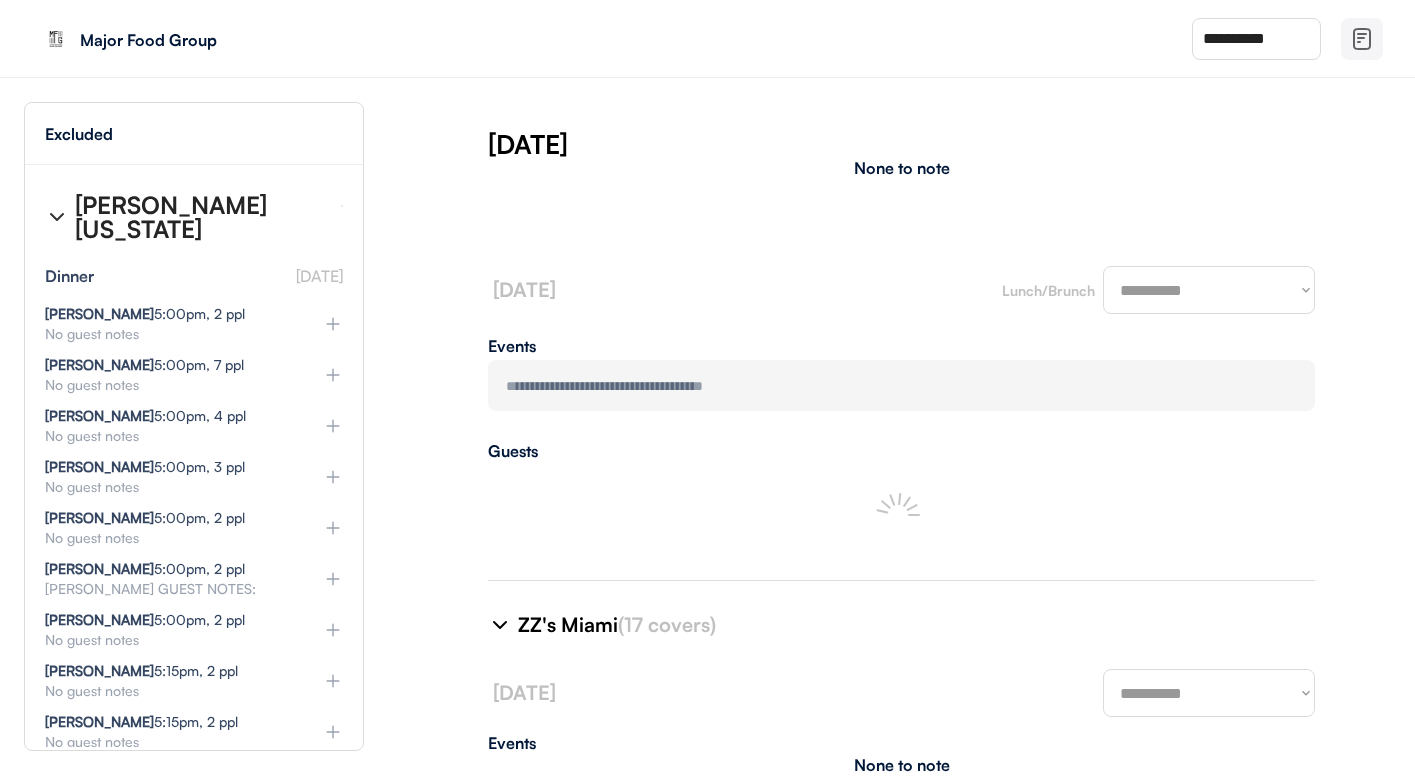 select on "********" 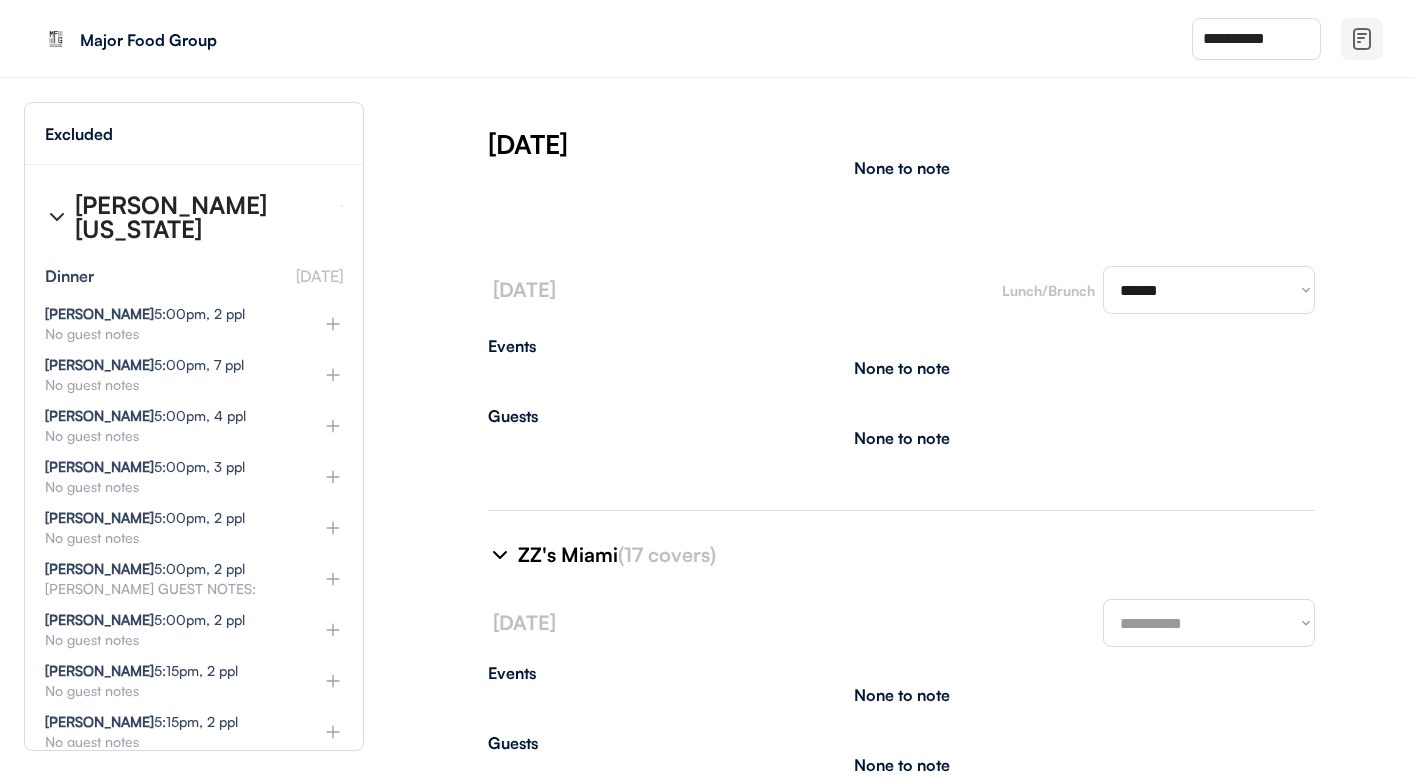 select on "********" 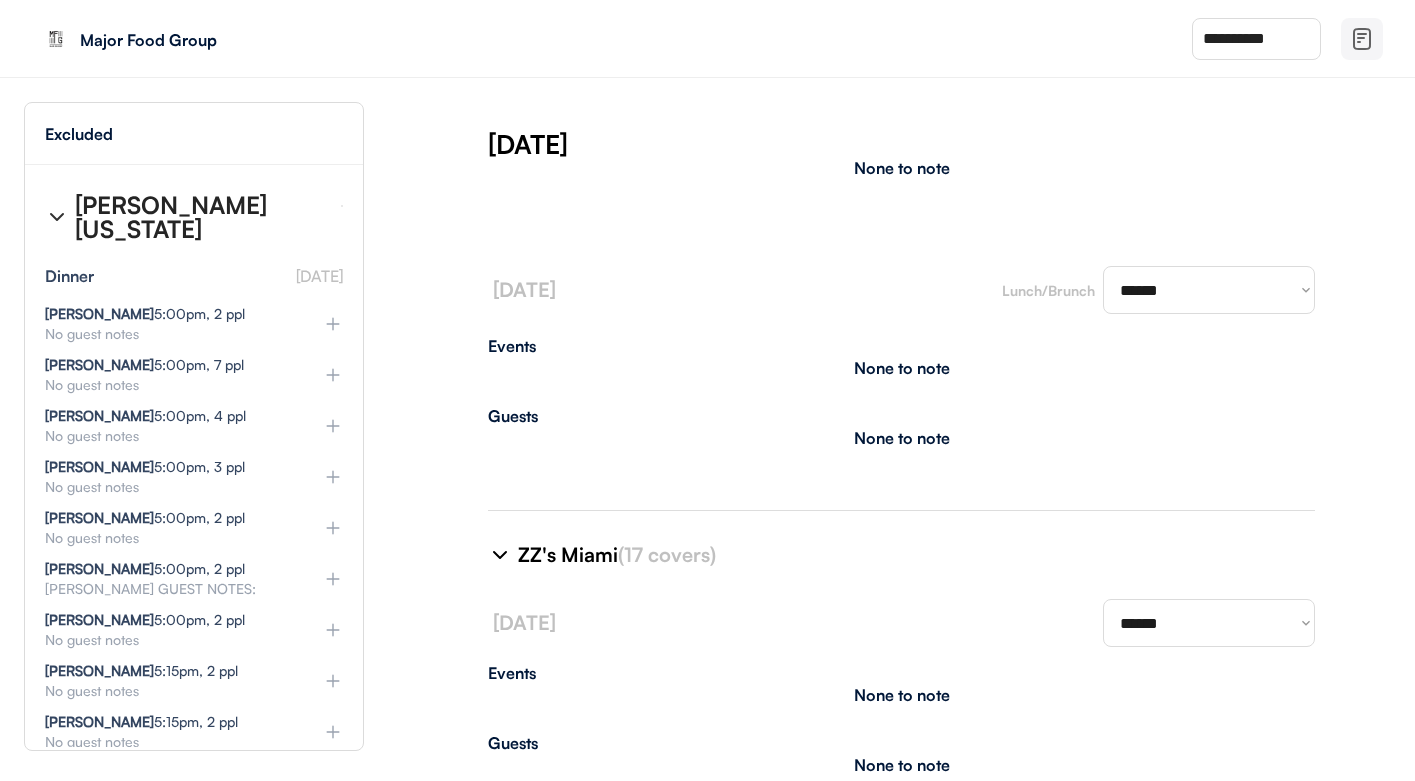select on "********" 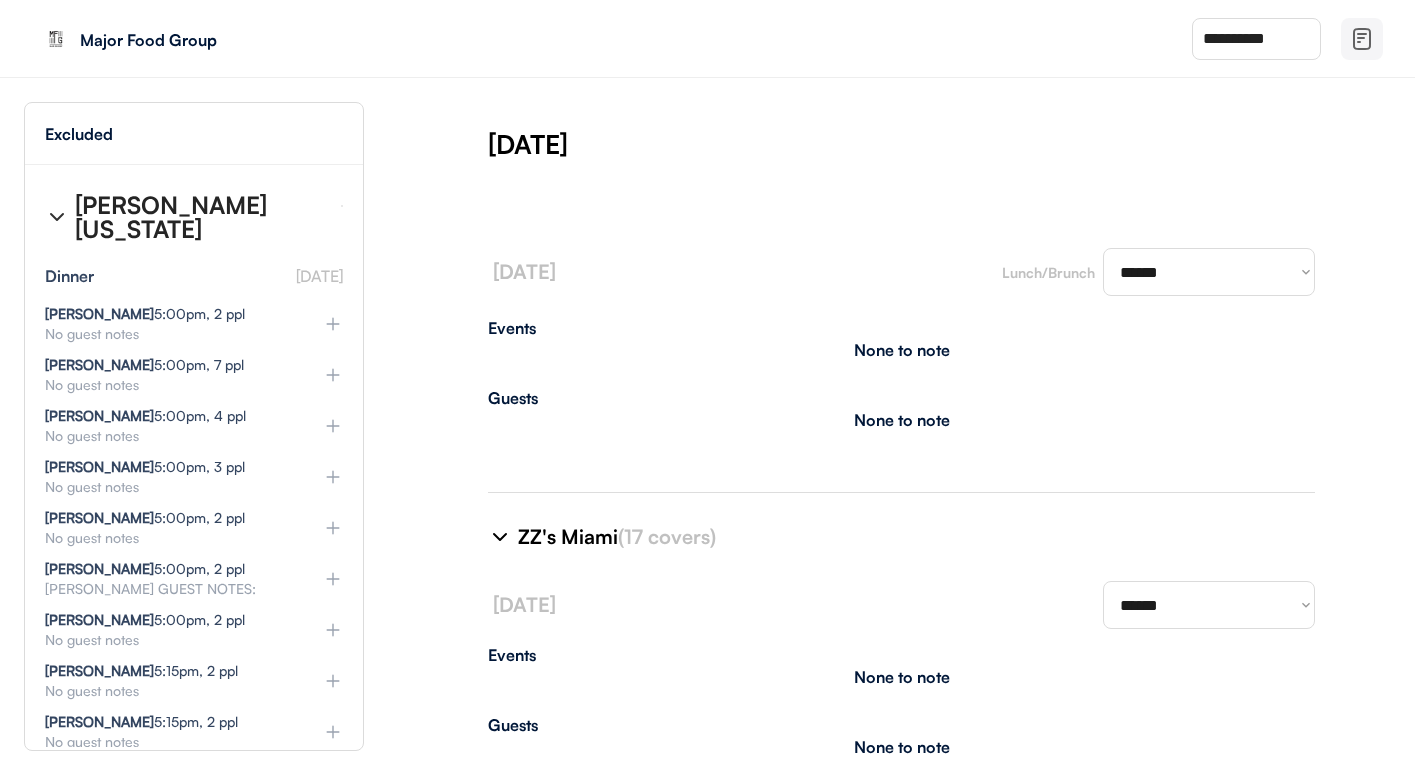 select on "********" 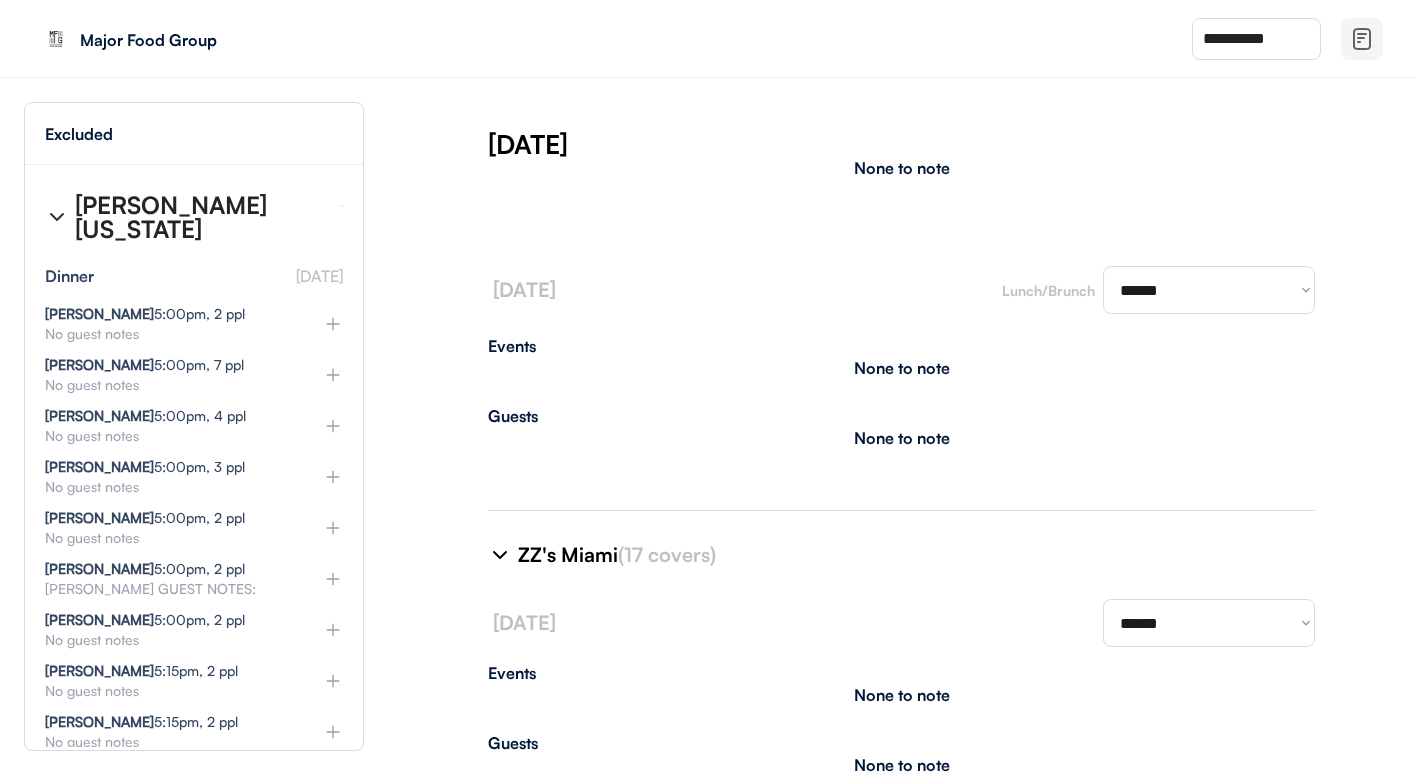 select on "********" 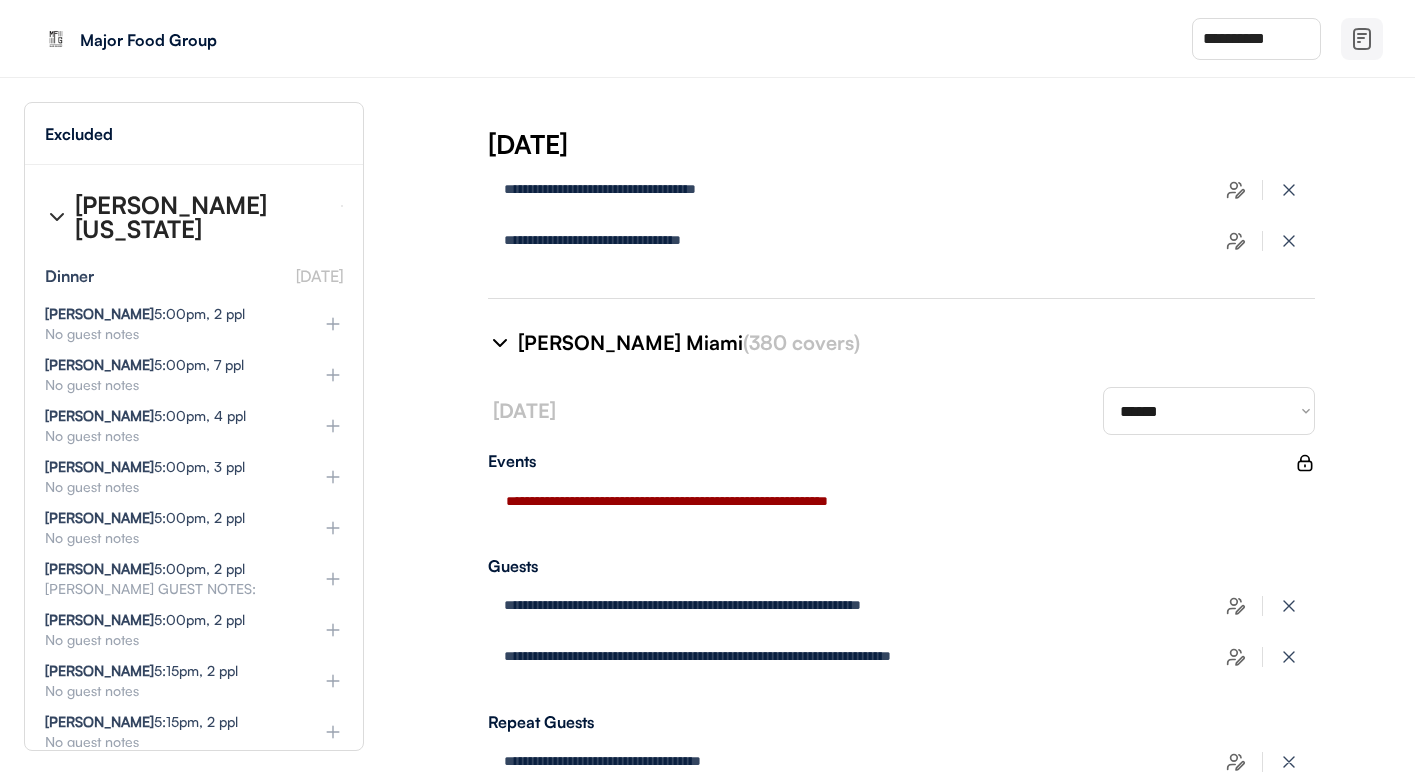 scroll, scrollTop: 6697, scrollLeft: 0, axis: vertical 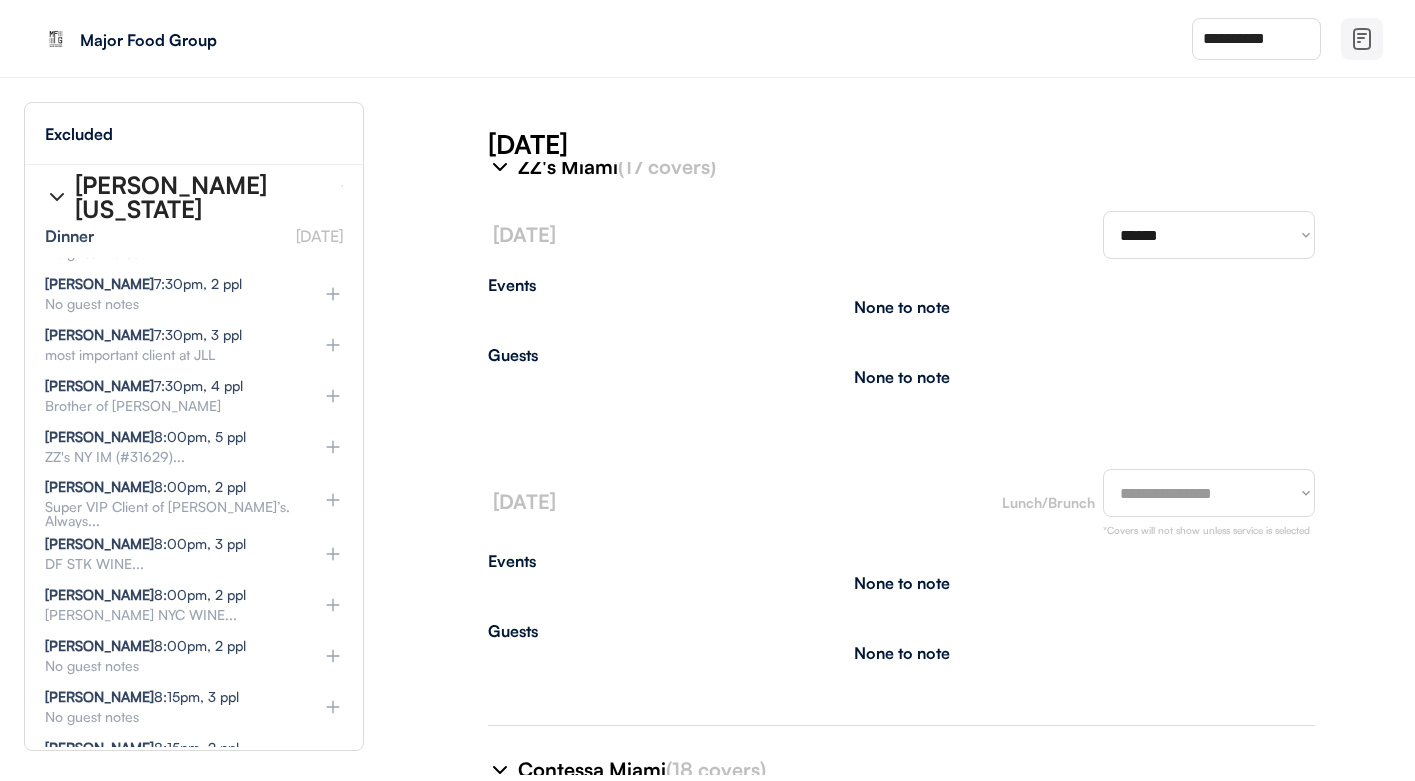 click on "**********" at bounding box center [1209, 493] 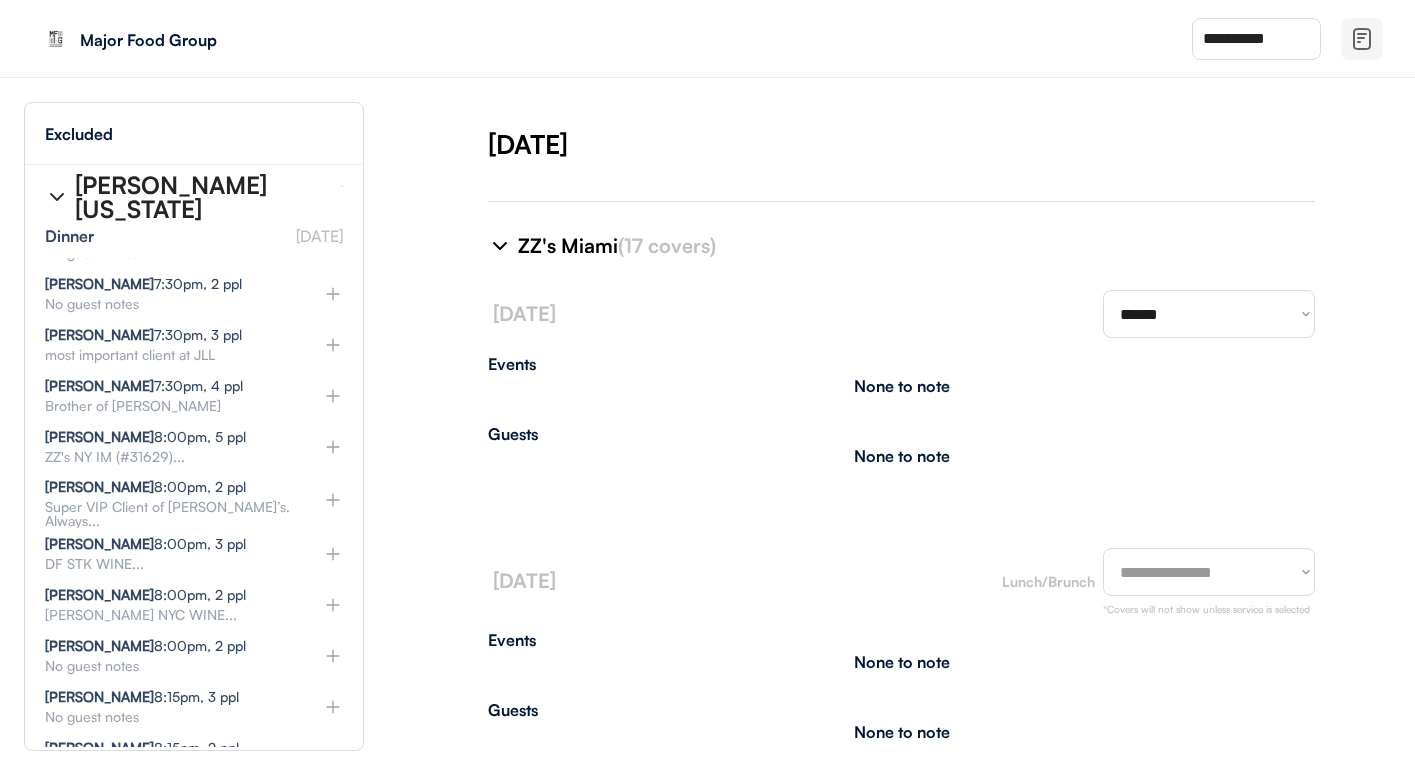 scroll, scrollTop: 9056, scrollLeft: 0, axis: vertical 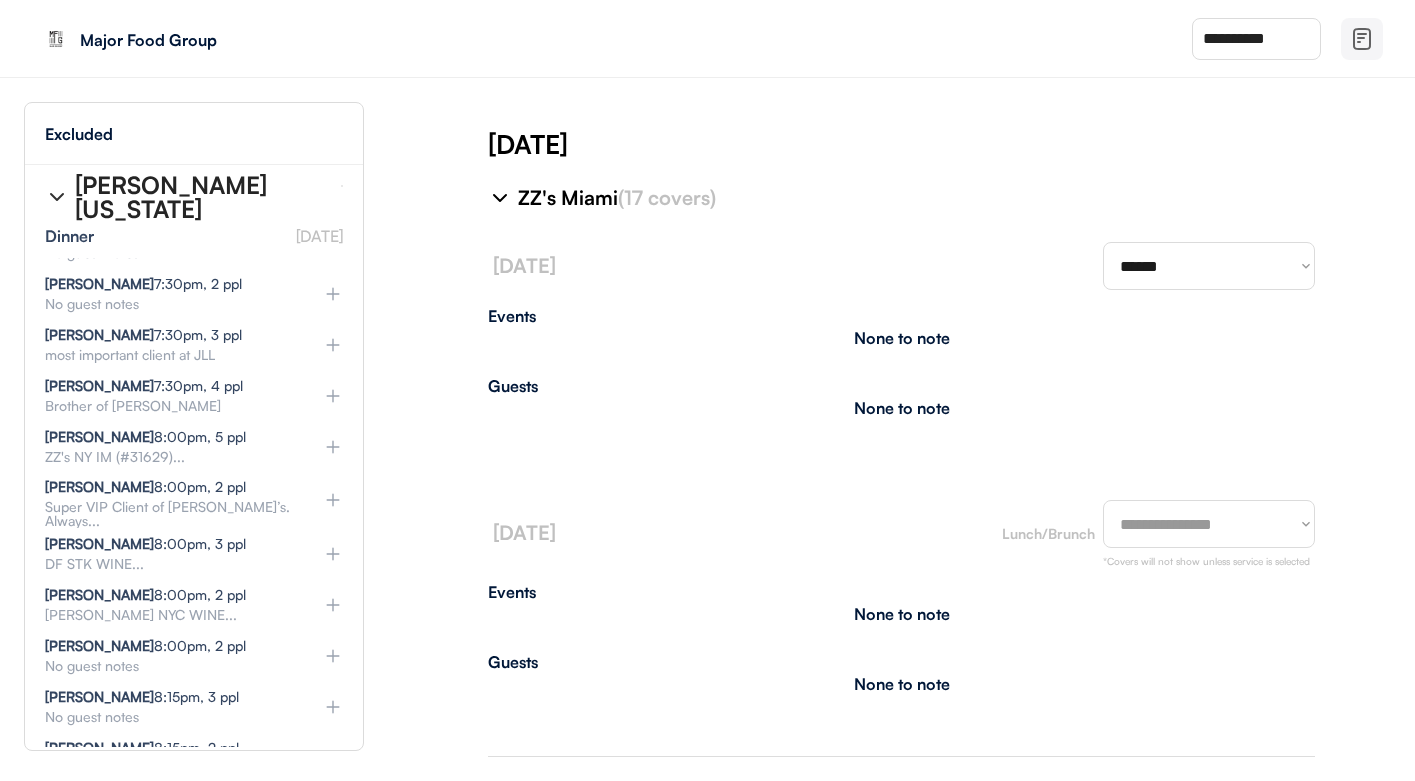 click on "**********" at bounding box center [1209, 524] 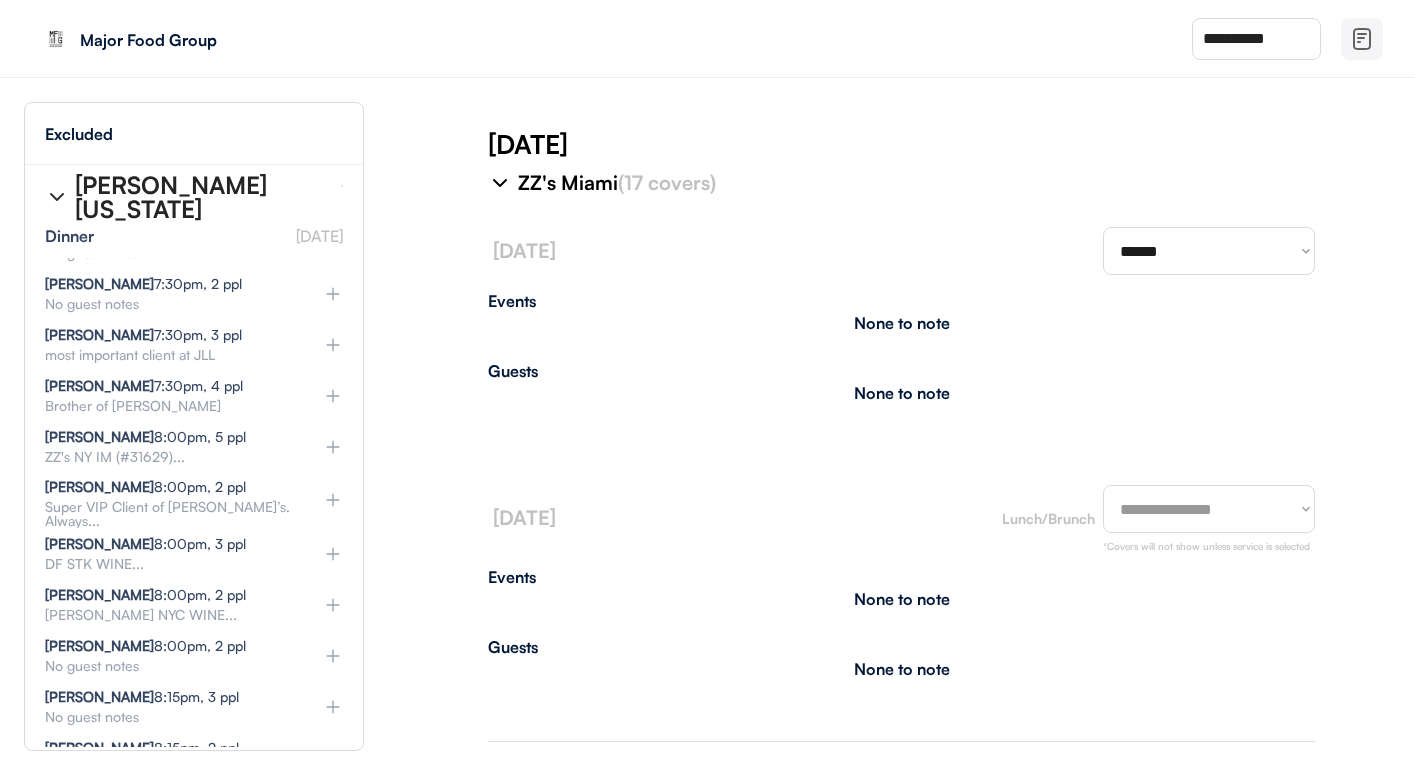click on "**********" at bounding box center (1209, 251) 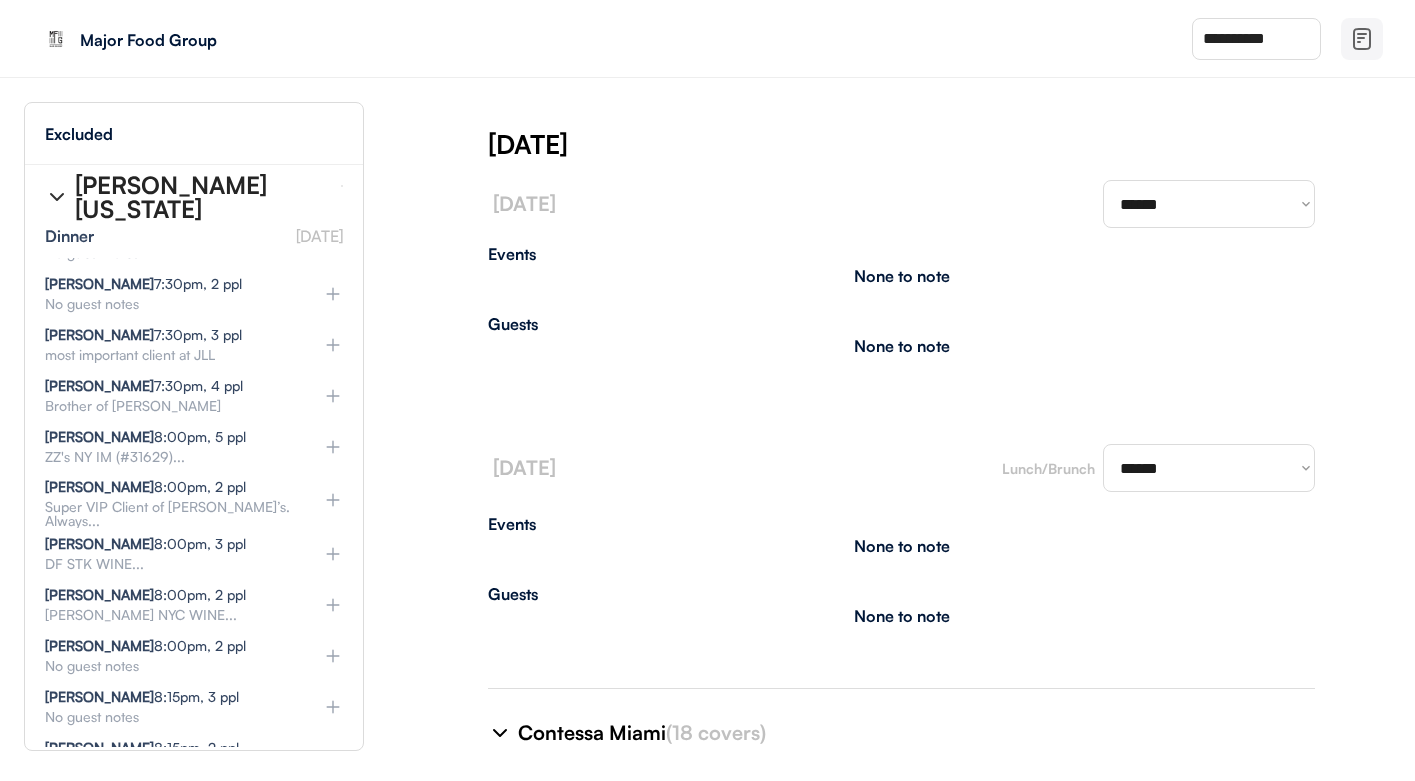 scroll, scrollTop: 9146, scrollLeft: 0, axis: vertical 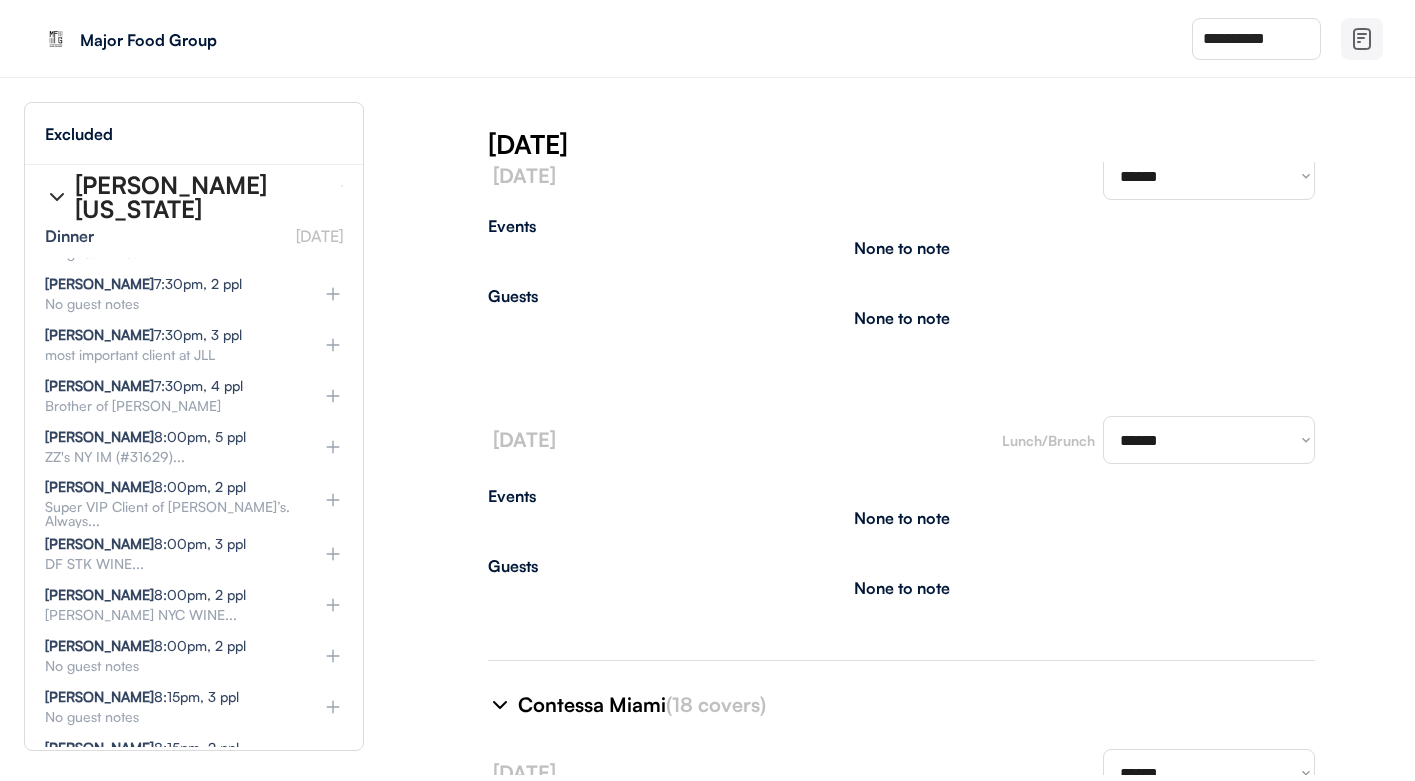 type on "**********" 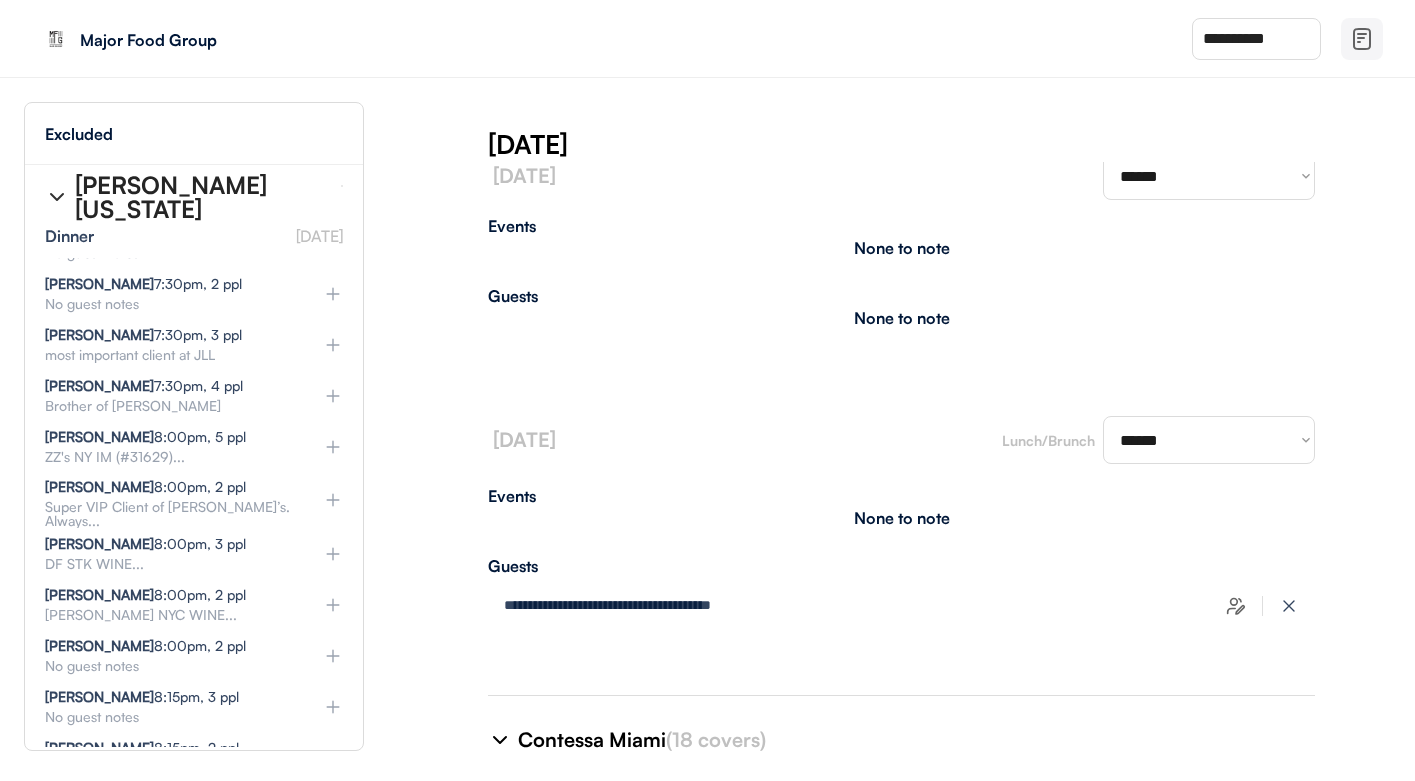 click 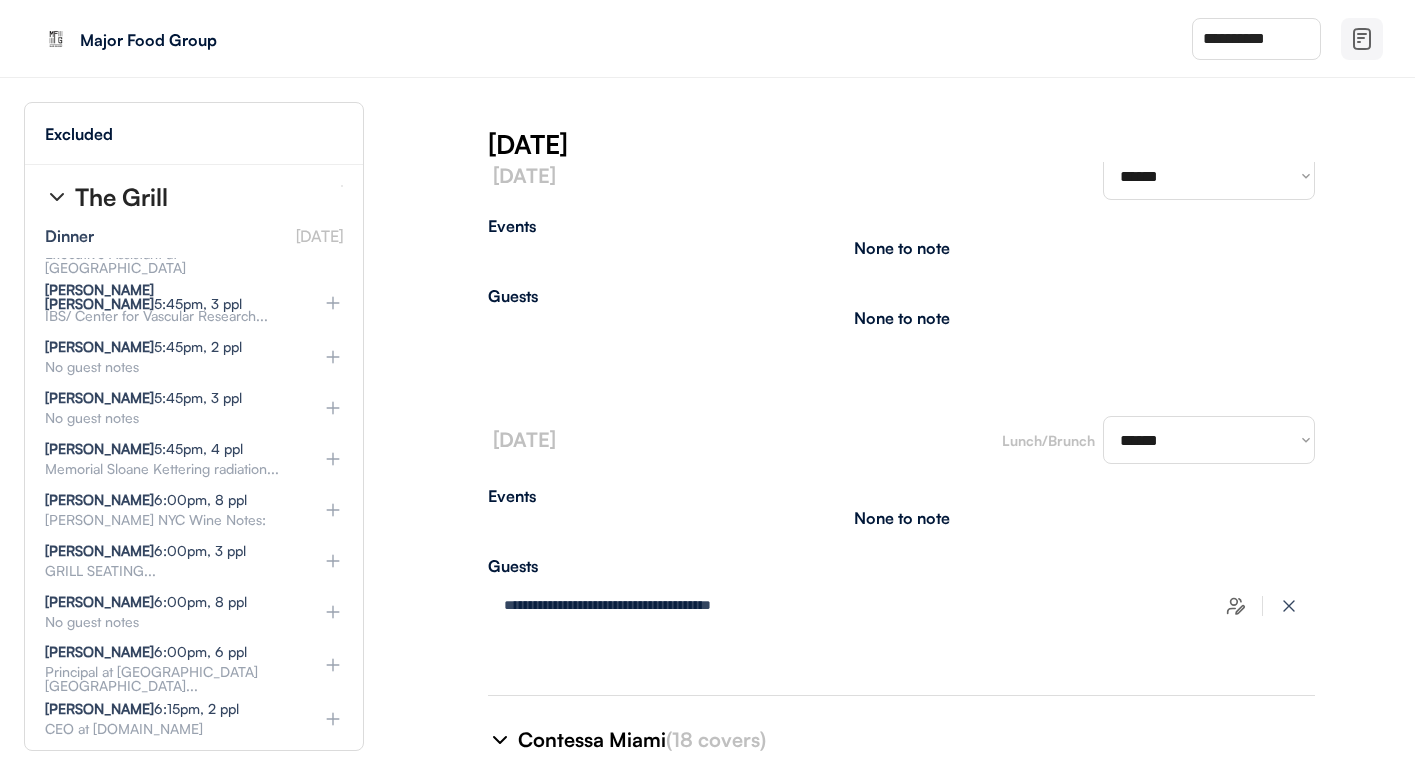 click 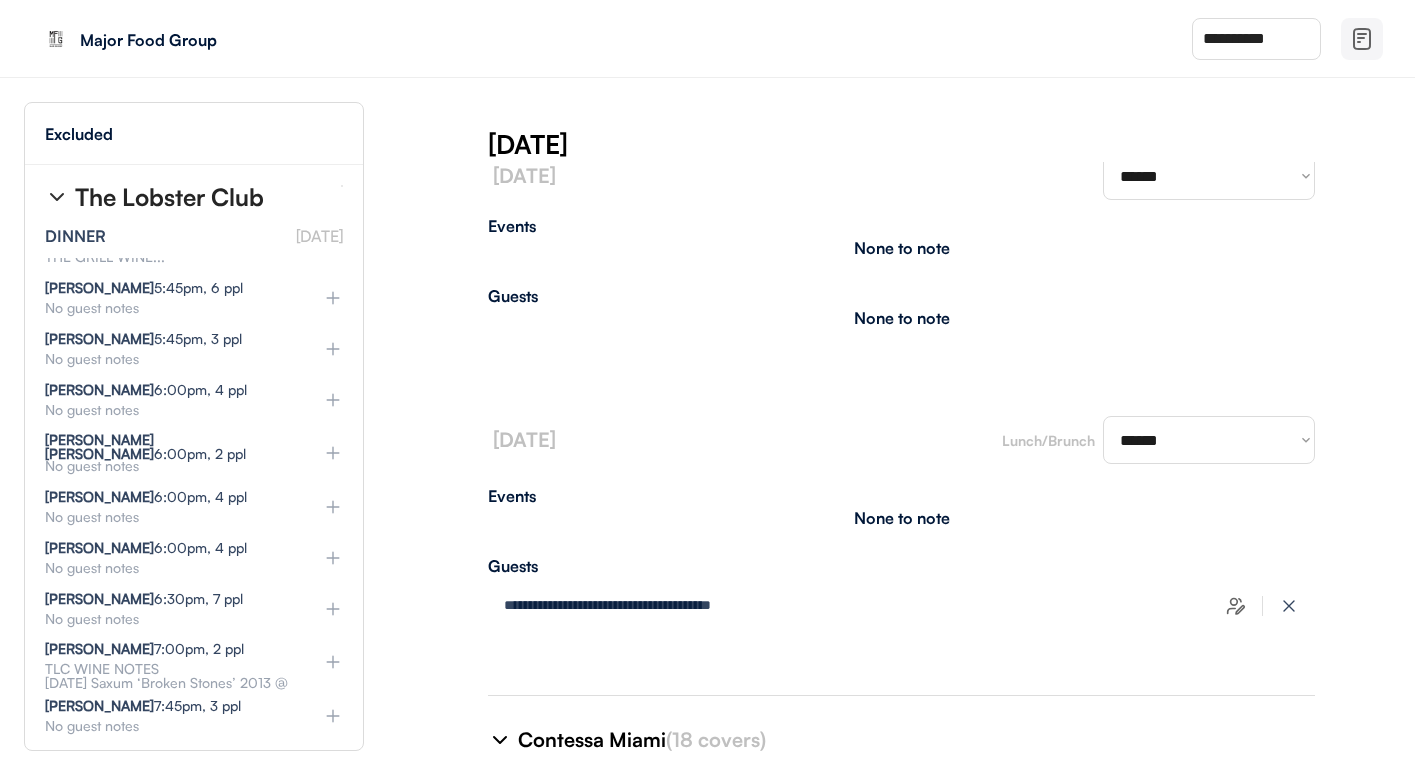 click 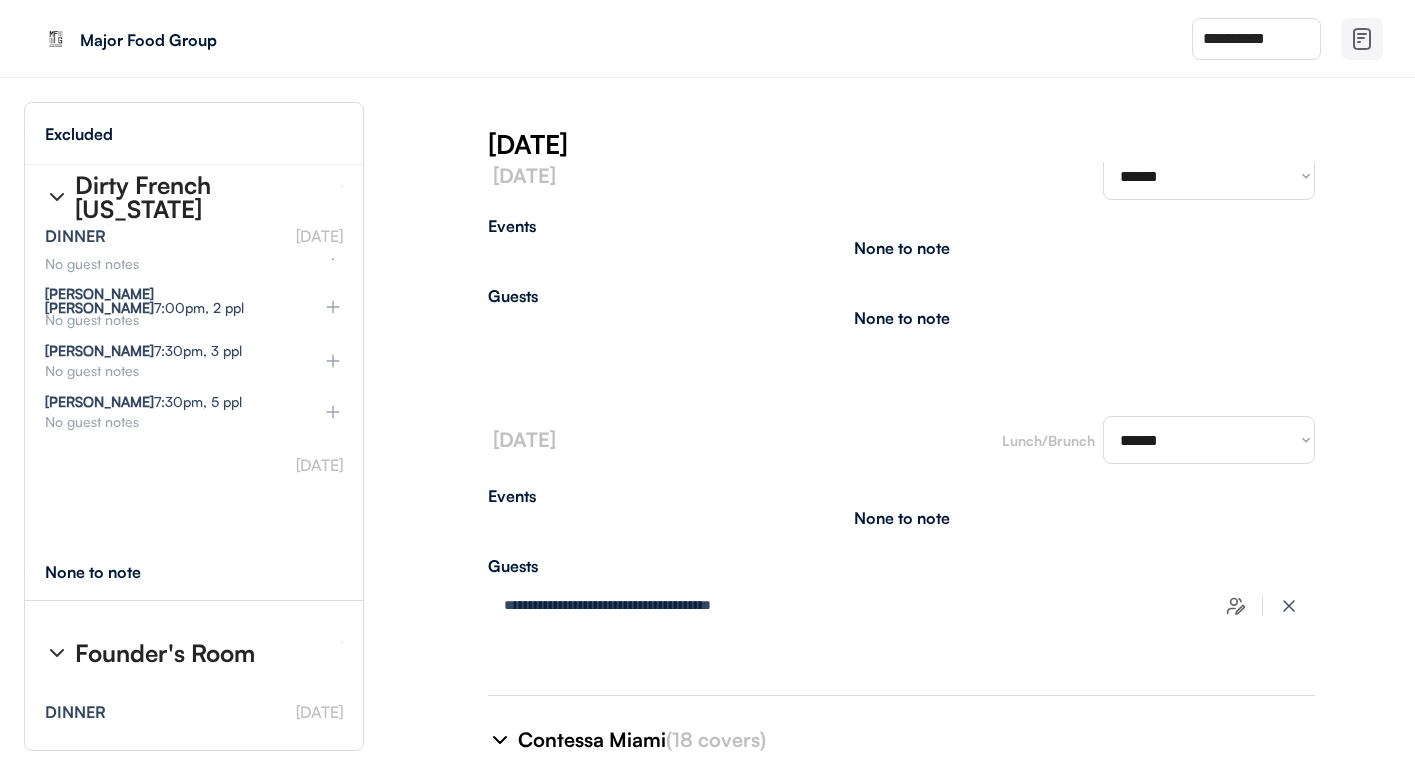 click 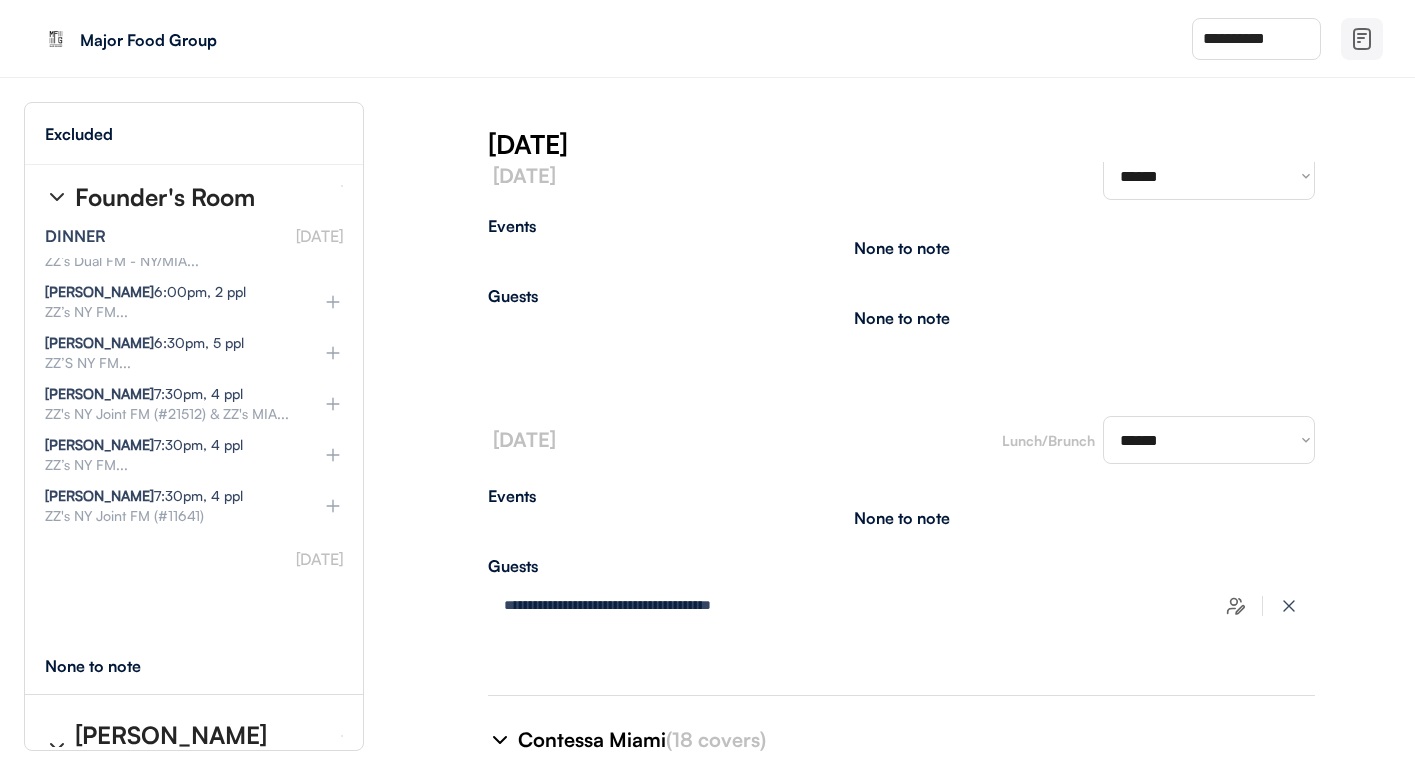 click 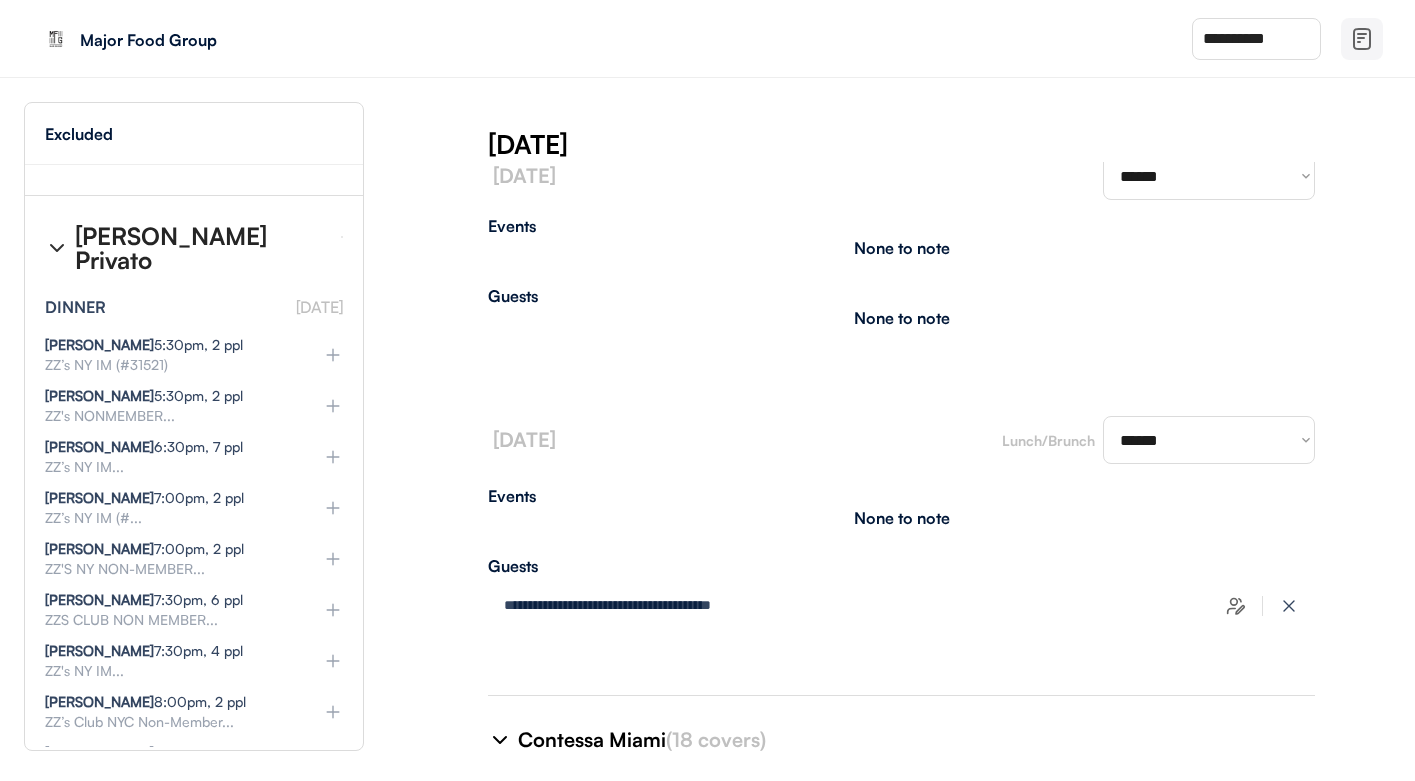 click 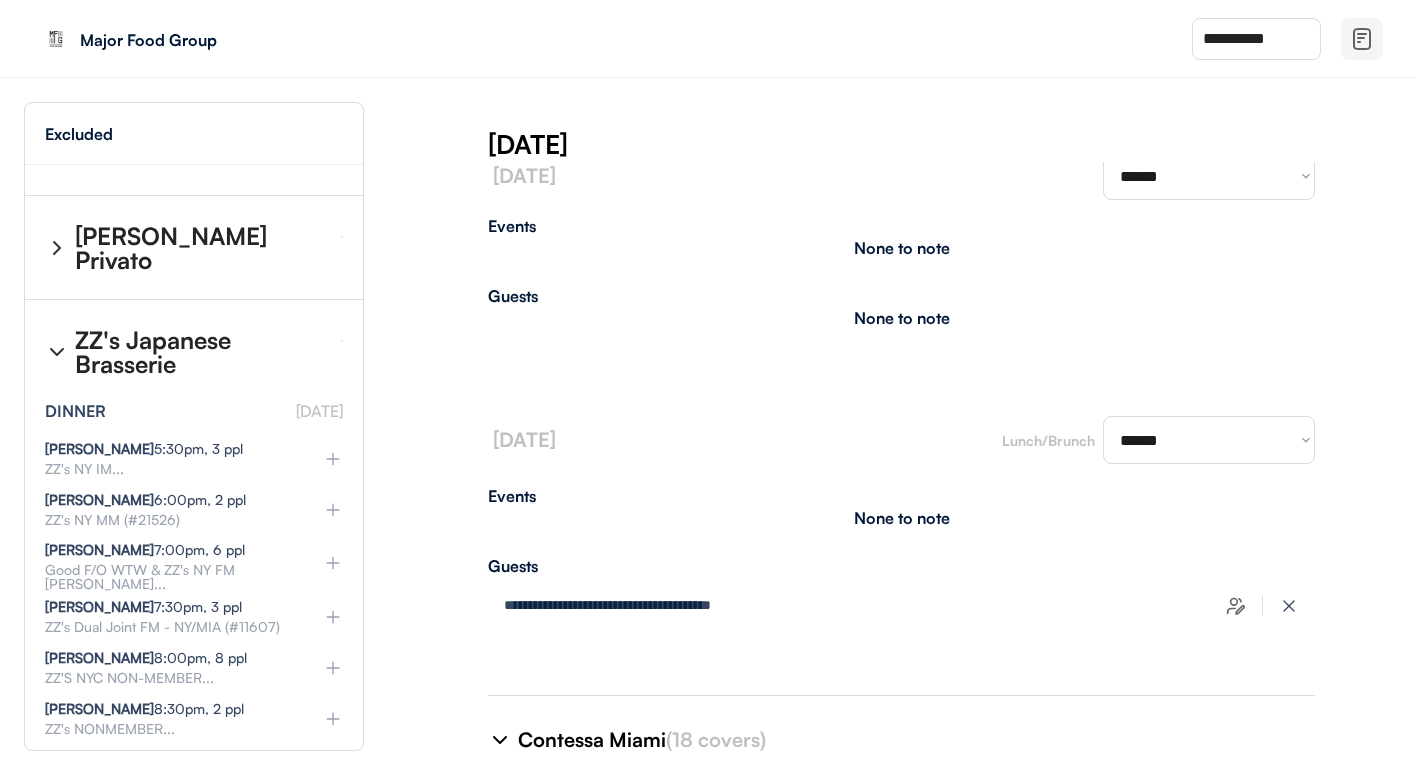 click 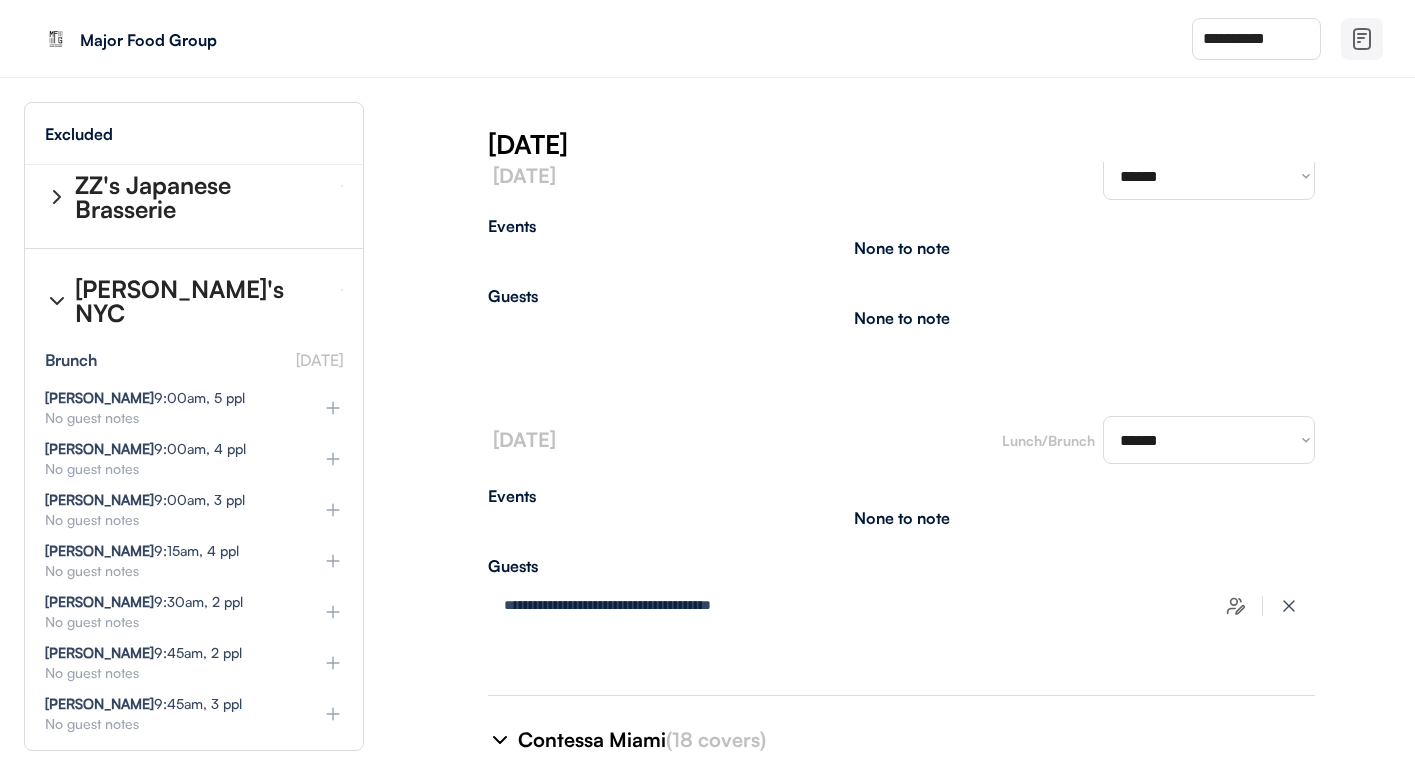 scroll, scrollTop: 1505, scrollLeft: 0, axis: vertical 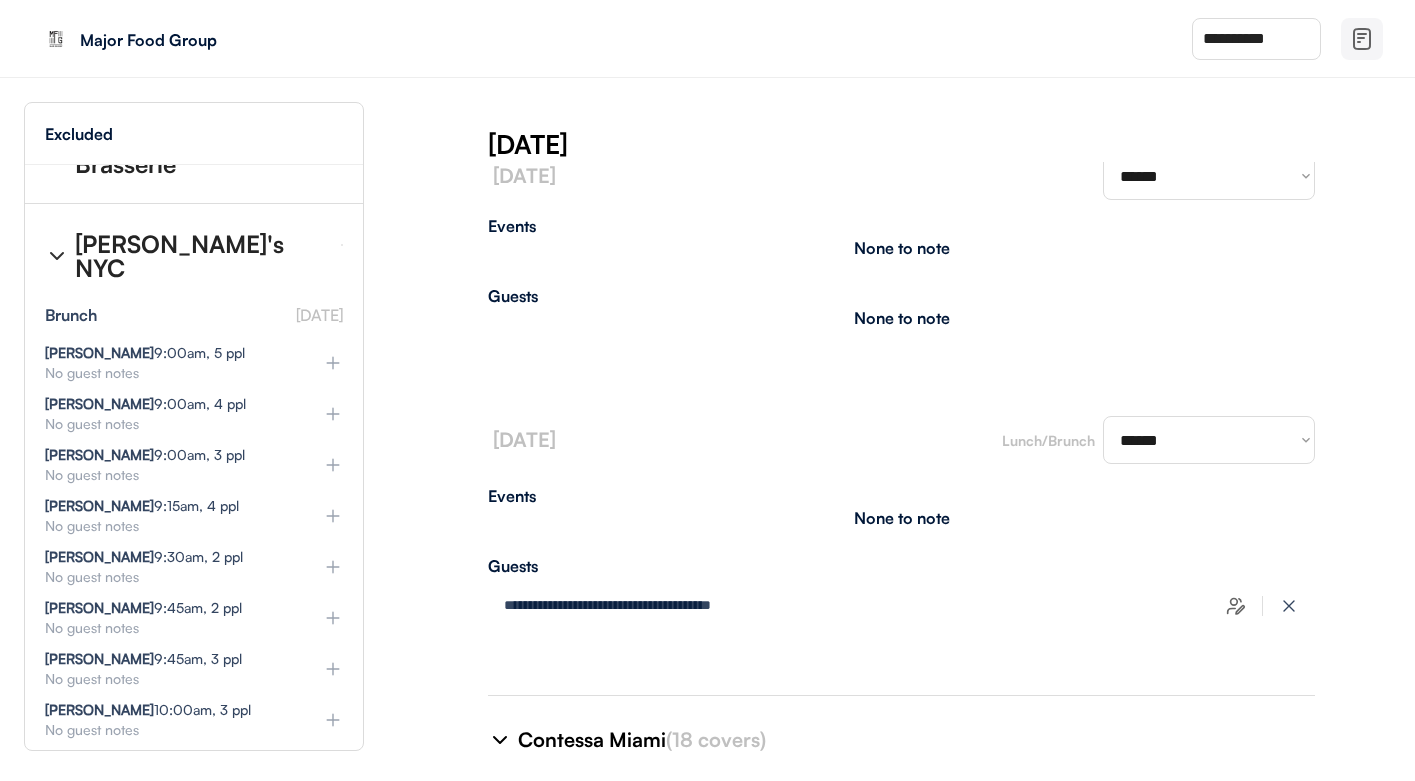 click 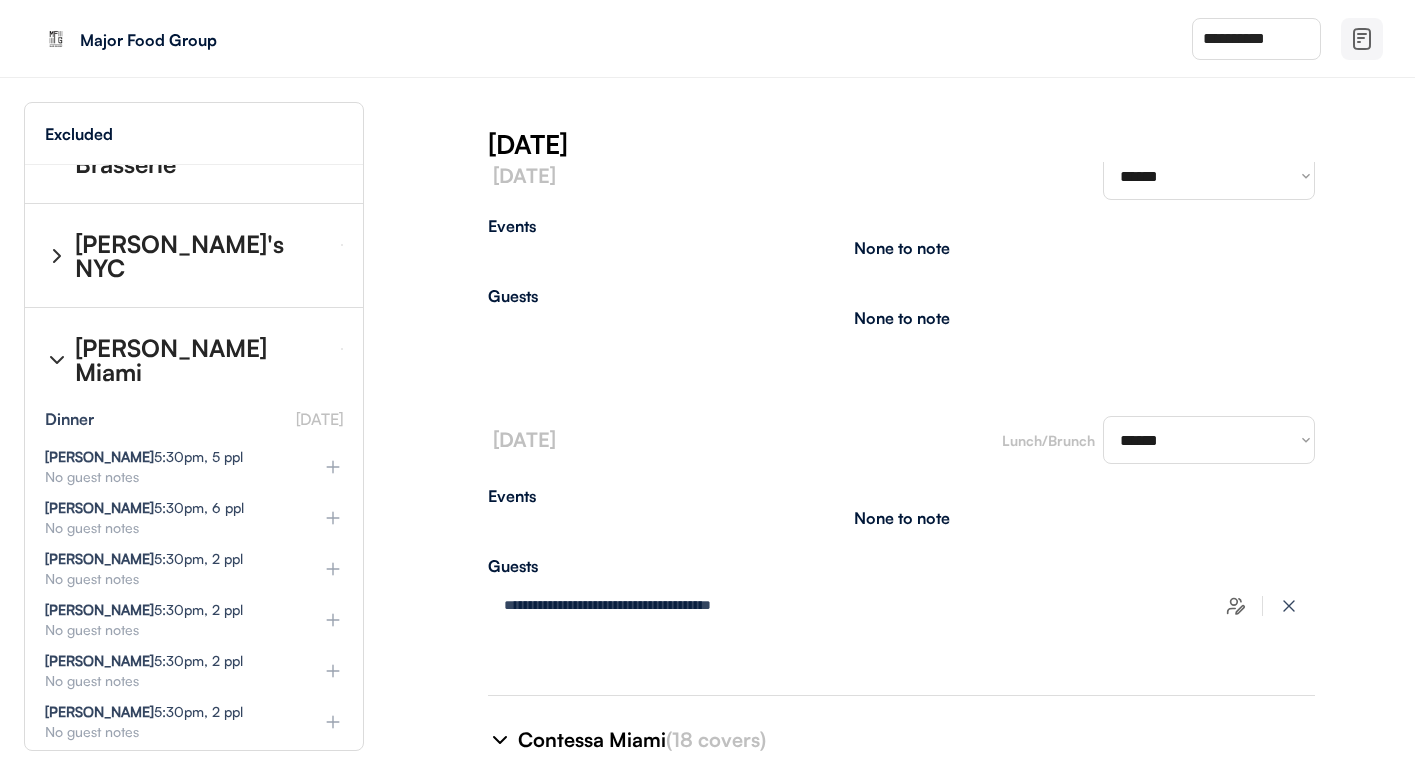 click 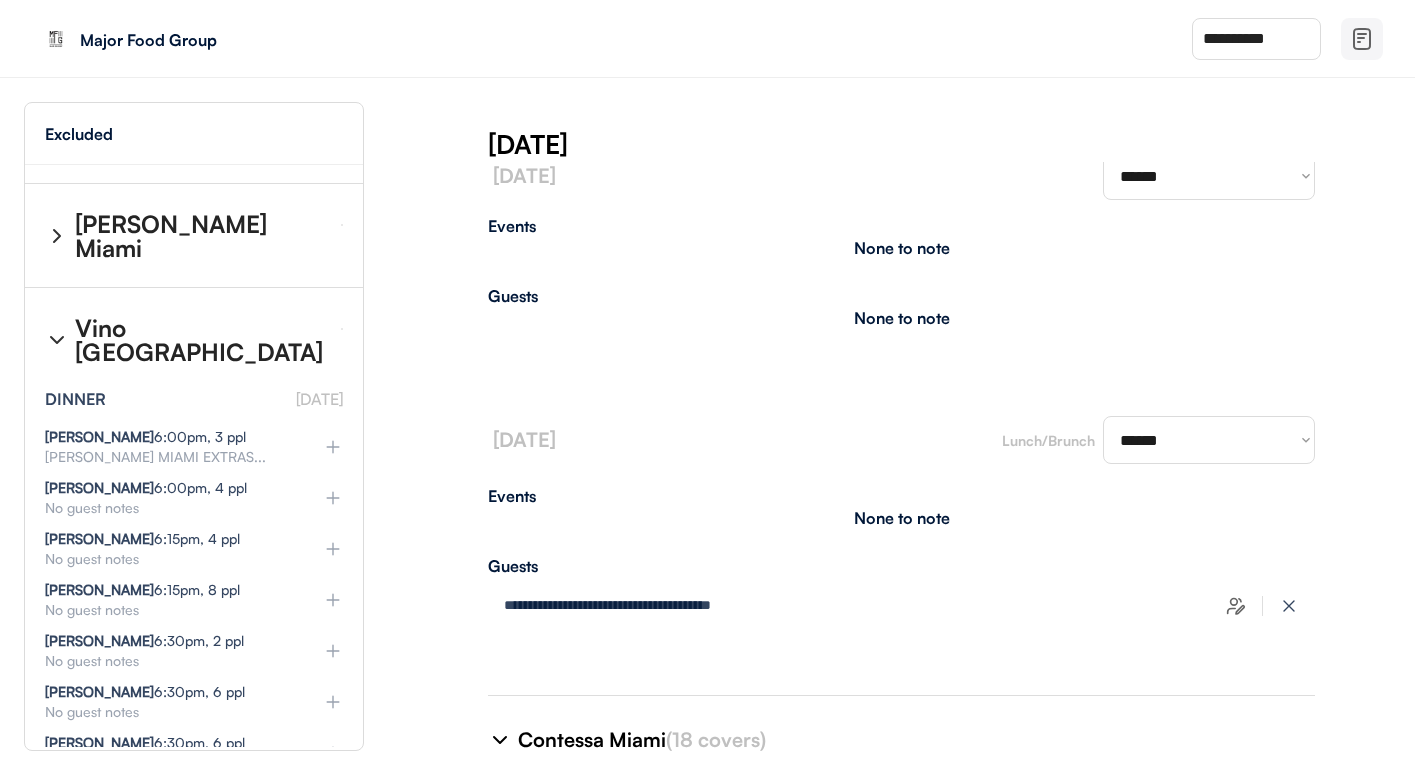 click on "**********" at bounding box center (194, 339) 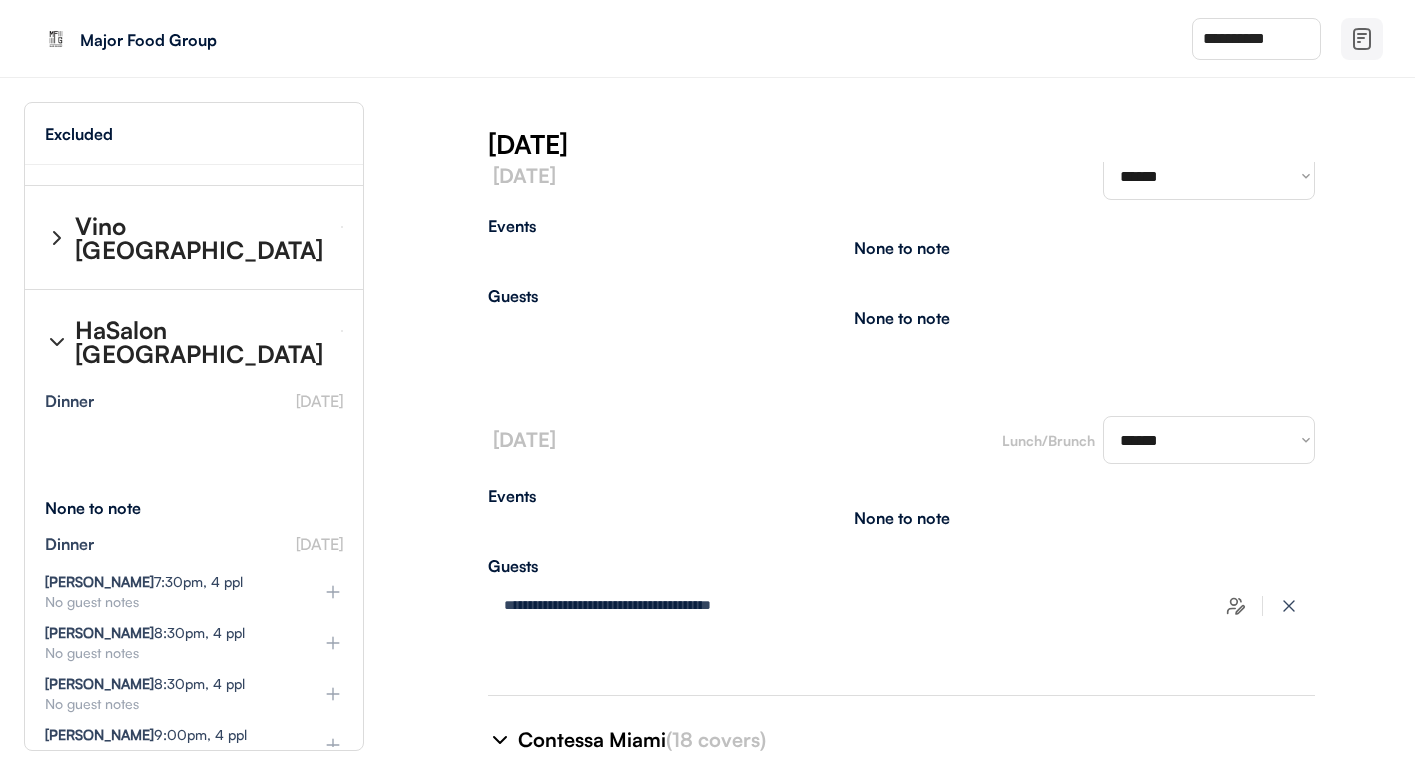 scroll, scrollTop: 1757, scrollLeft: 0, axis: vertical 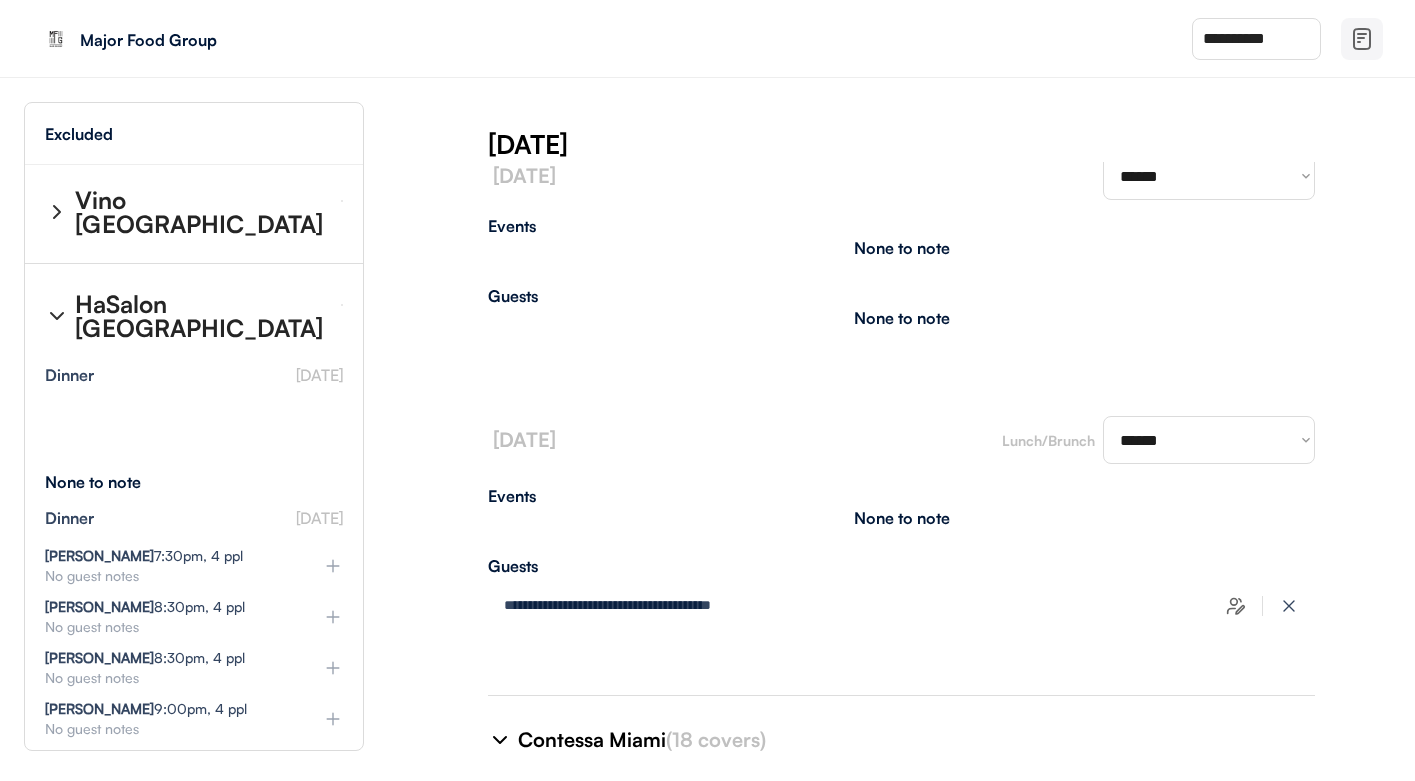 click 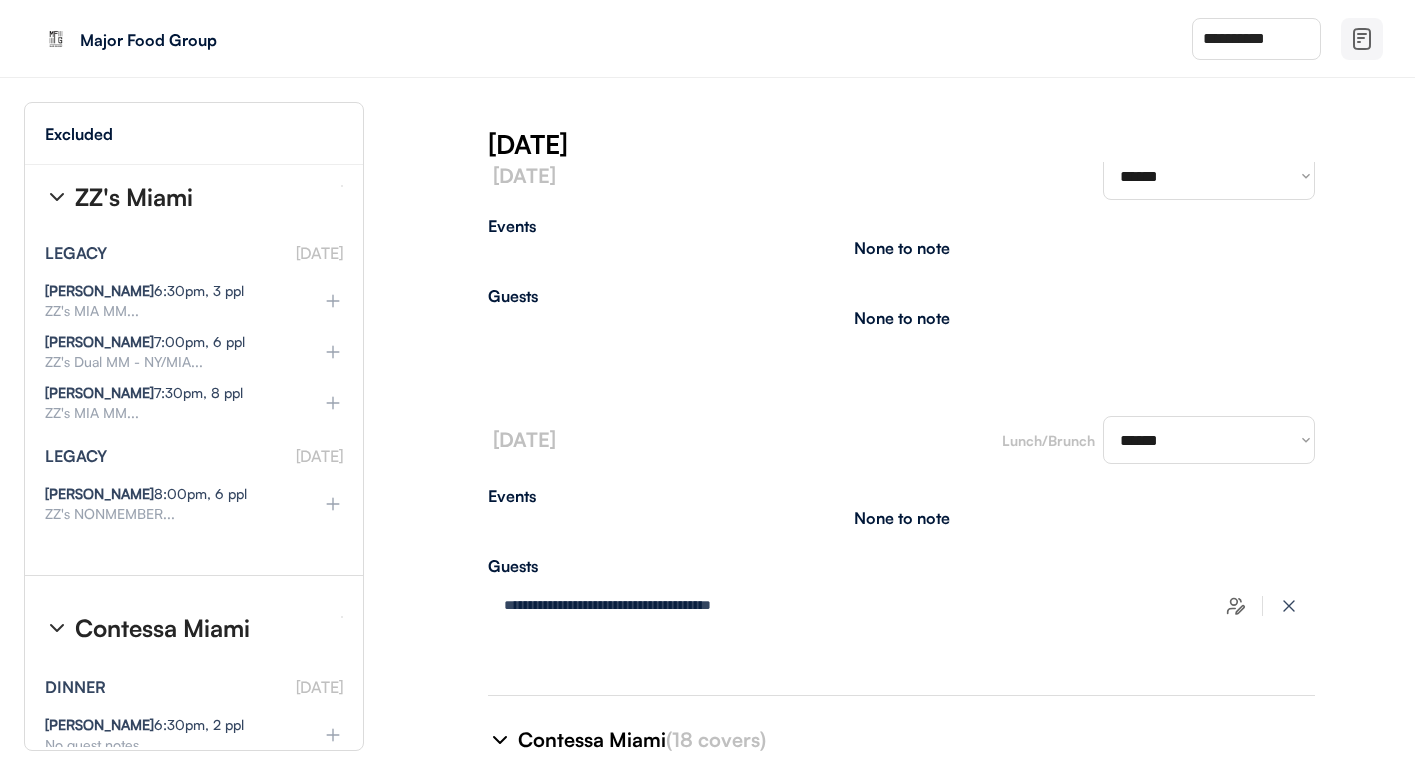 scroll, scrollTop: 1616, scrollLeft: 0, axis: vertical 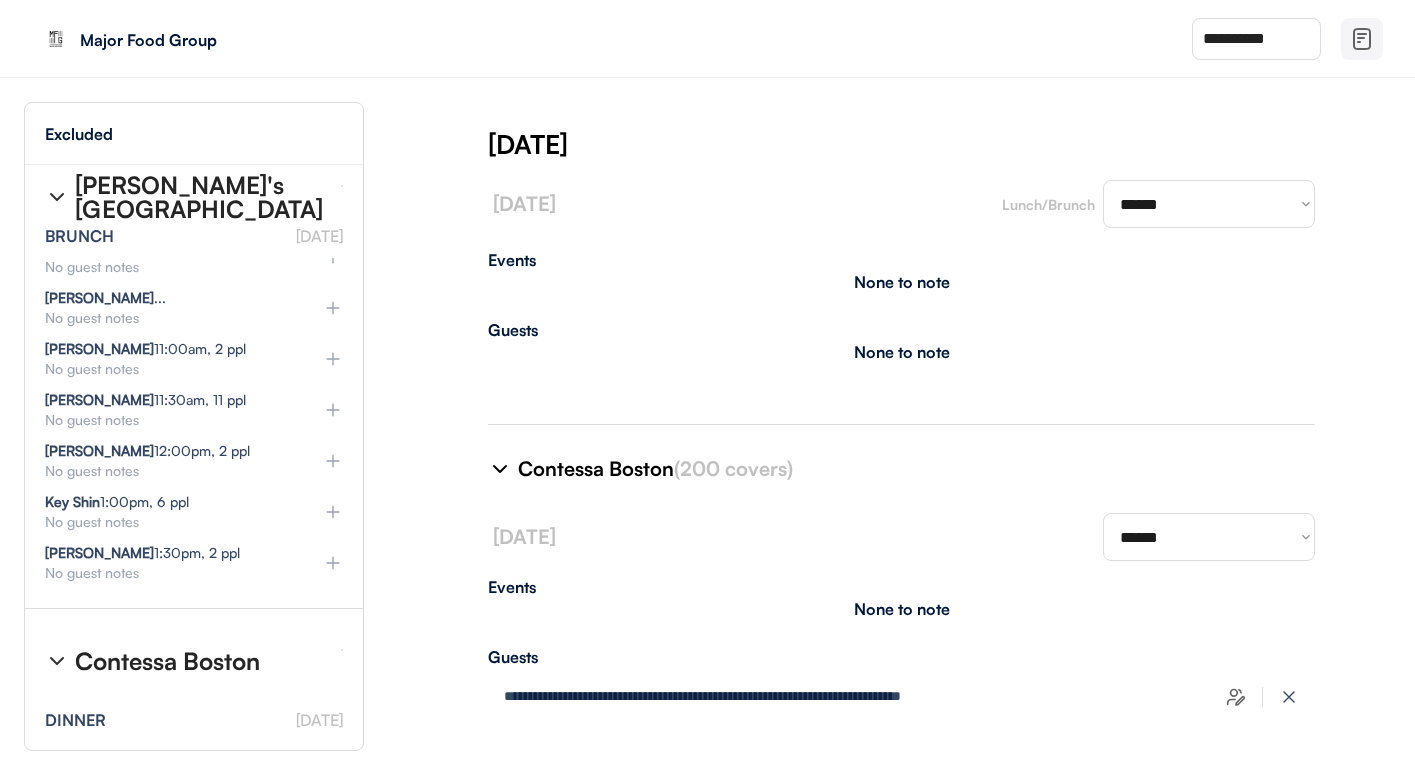 click on "**********" at bounding box center [1209, 537] 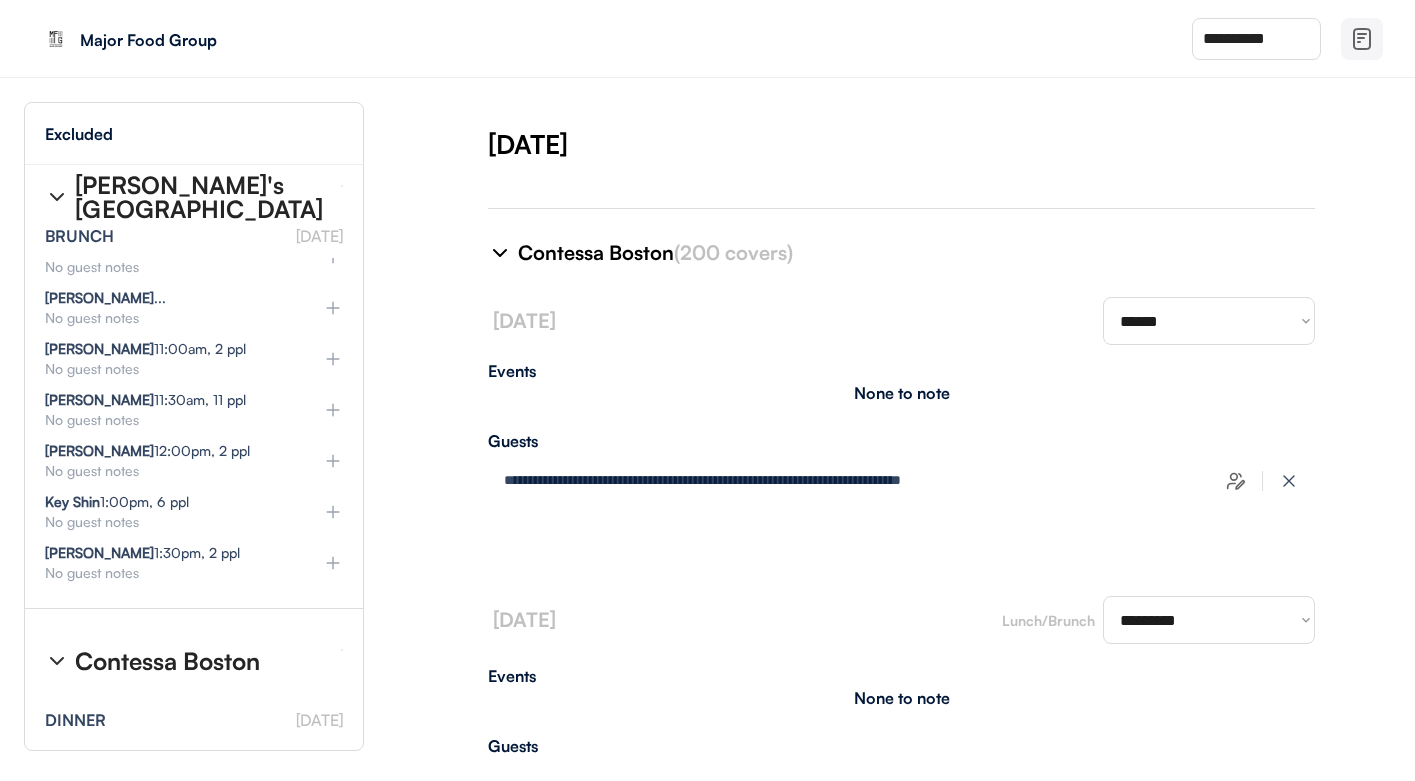 scroll, scrollTop: 13887, scrollLeft: 0, axis: vertical 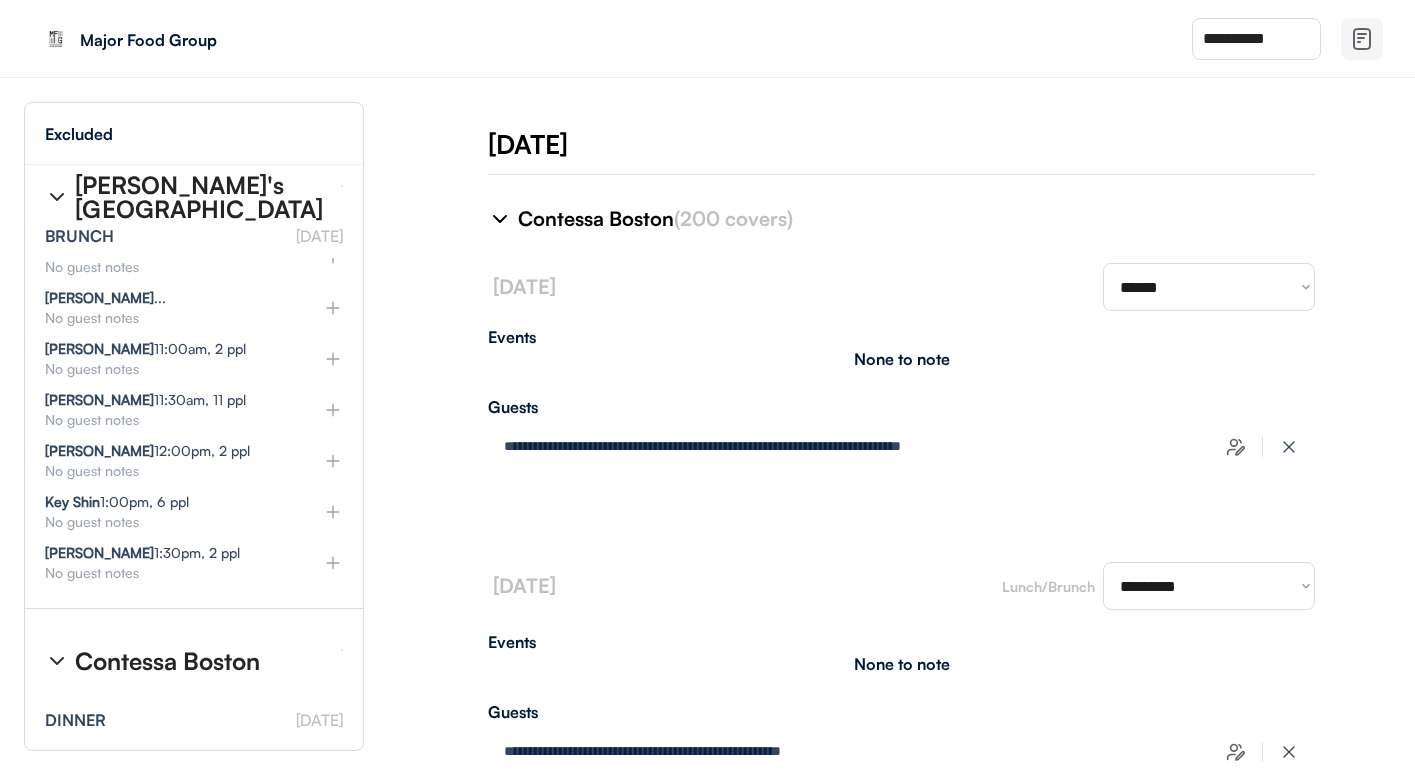 click on "**********" at bounding box center (1209, 287) 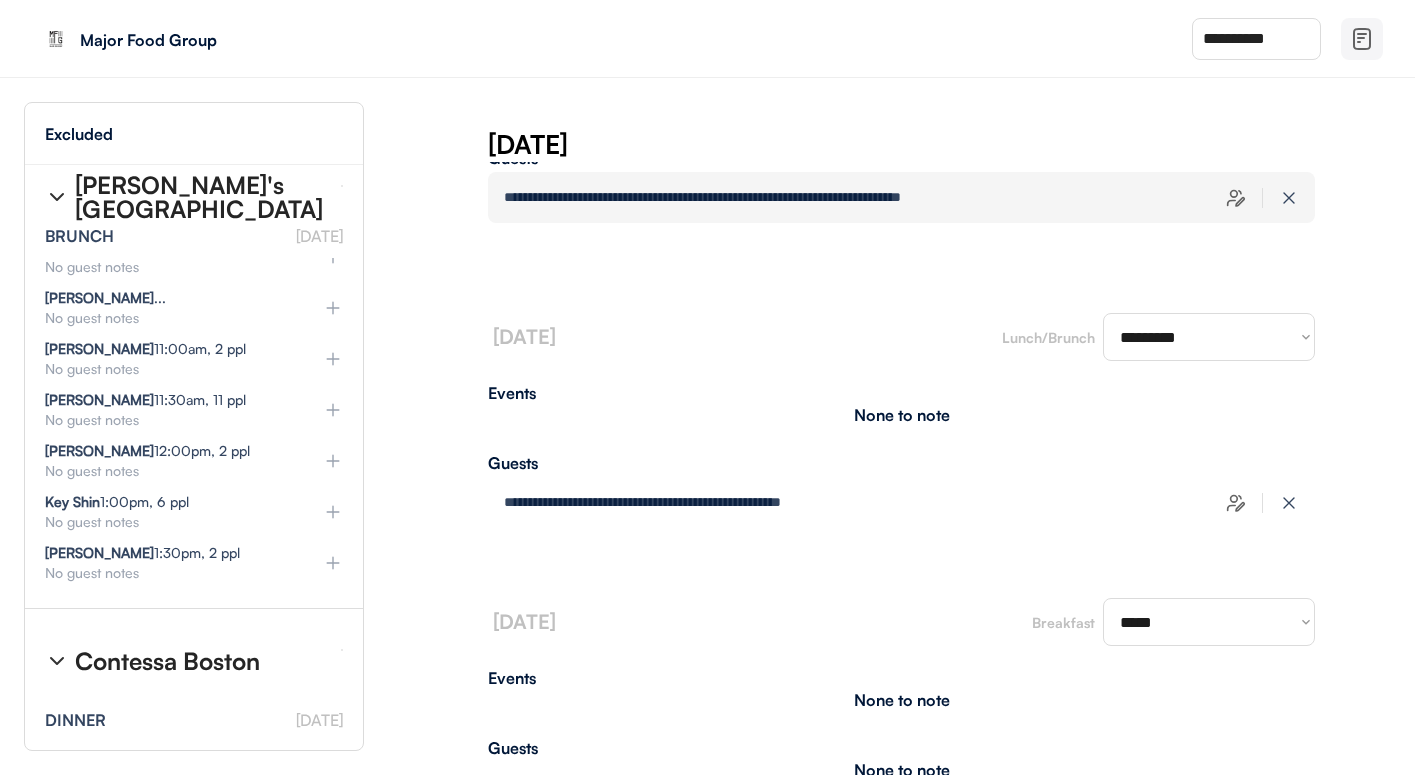 scroll, scrollTop: 14263, scrollLeft: 0, axis: vertical 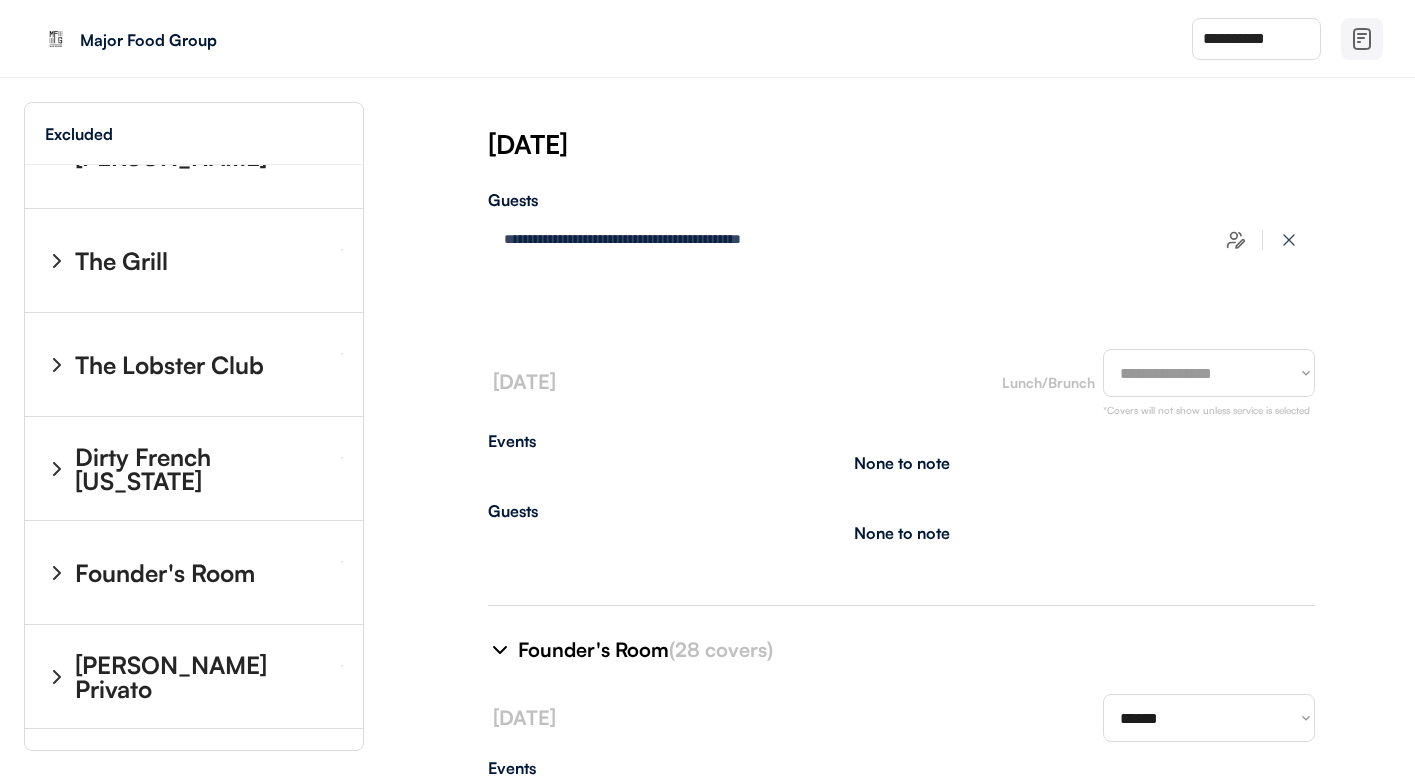 click on "**********" at bounding box center (1209, 373) 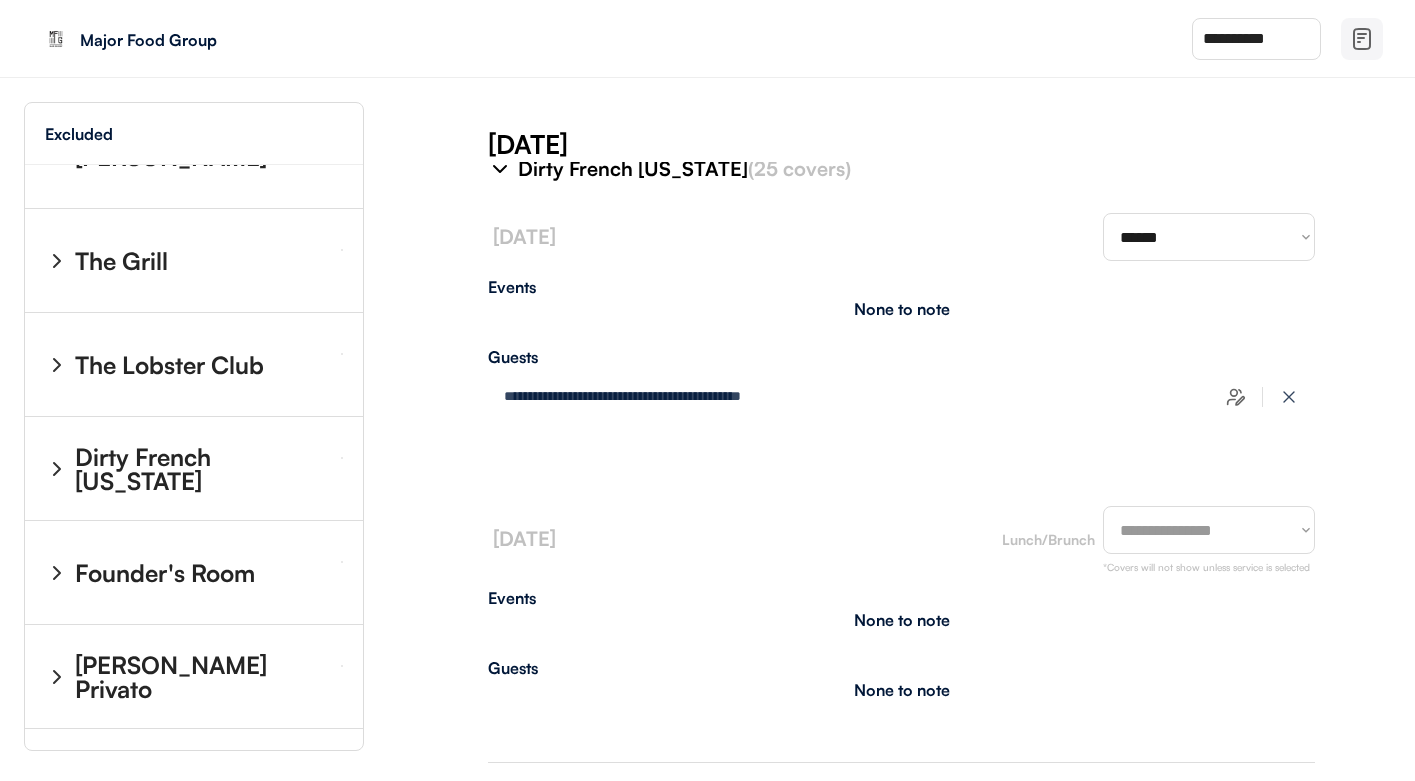 scroll, scrollTop: 3355, scrollLeft: 0, axis: vertical 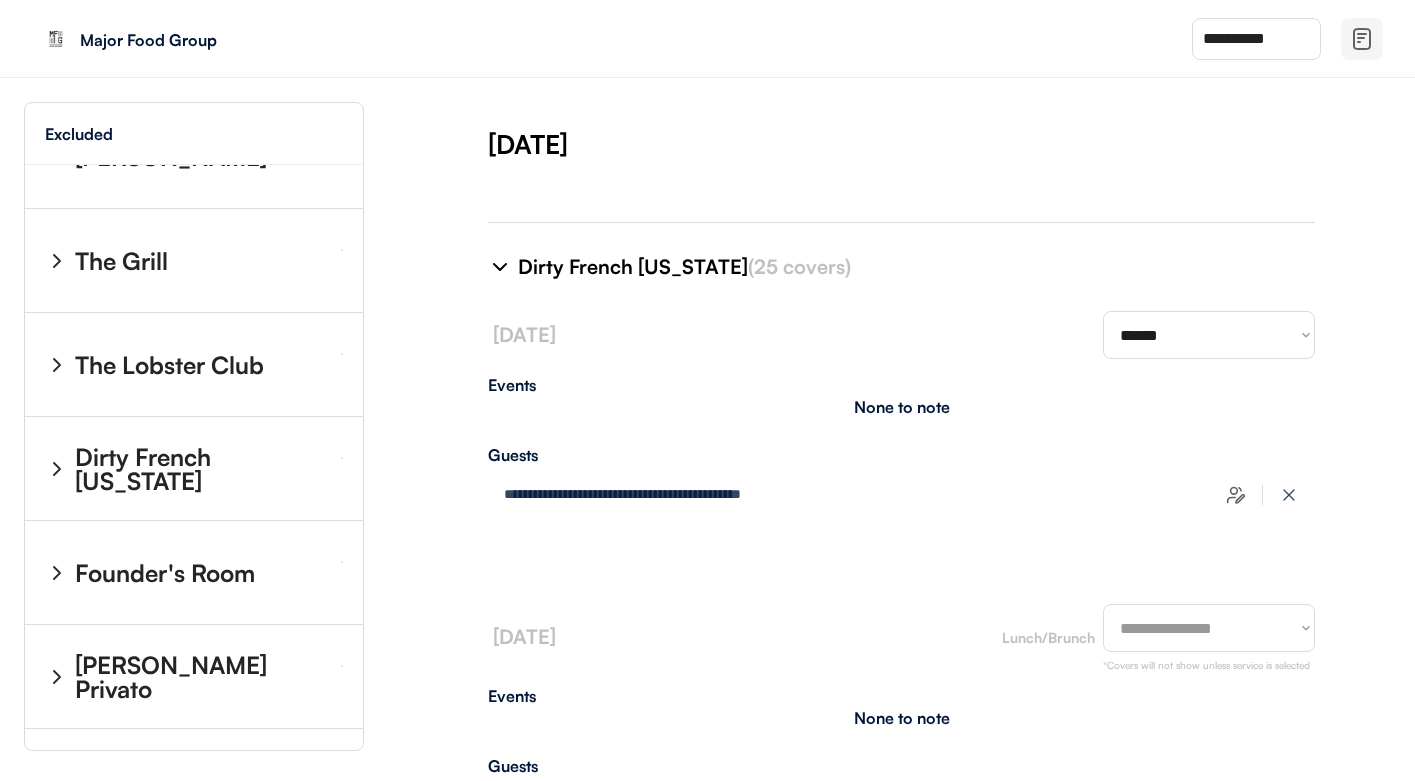 click on "**********" at bounding box center [1209, 335] 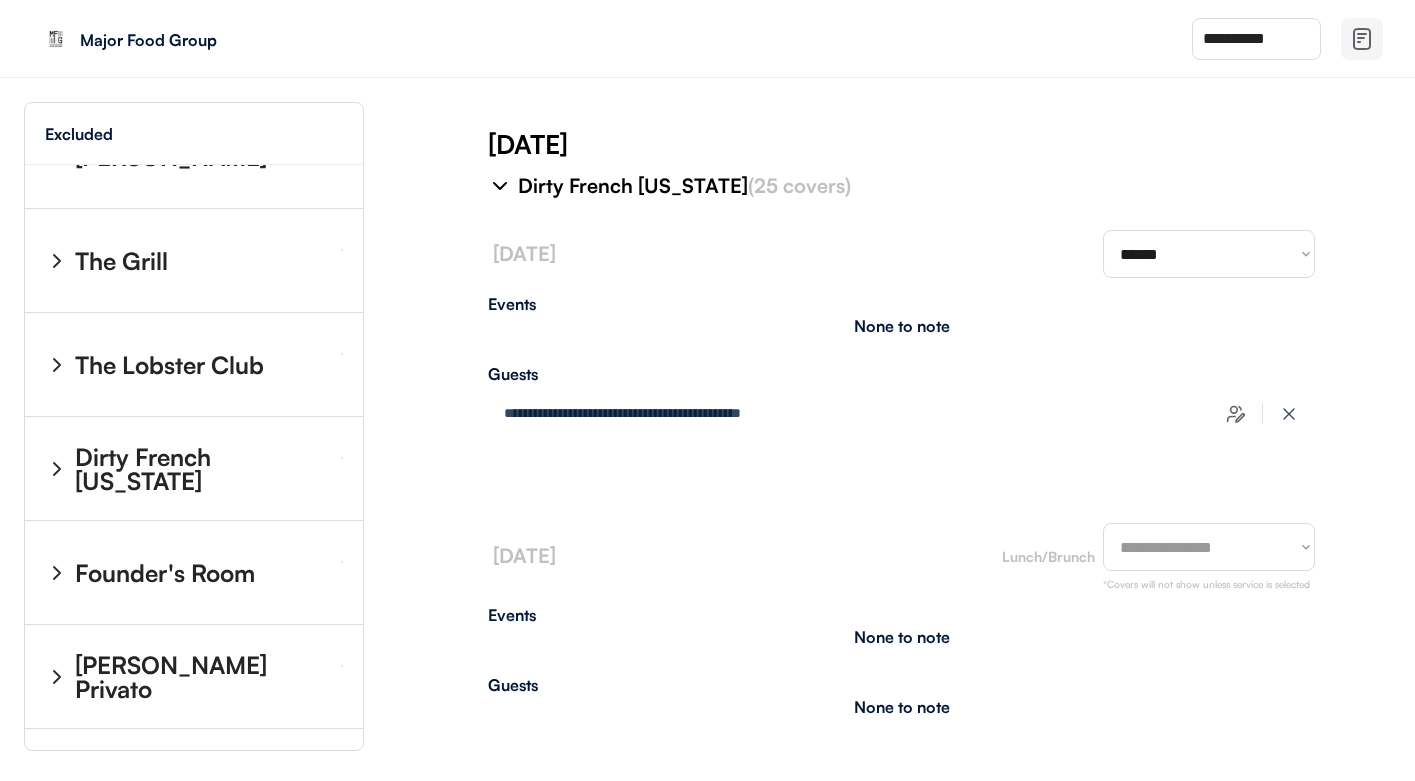 scroll, scrollTop: 3467, scrollLeft: 0, axis: vertical 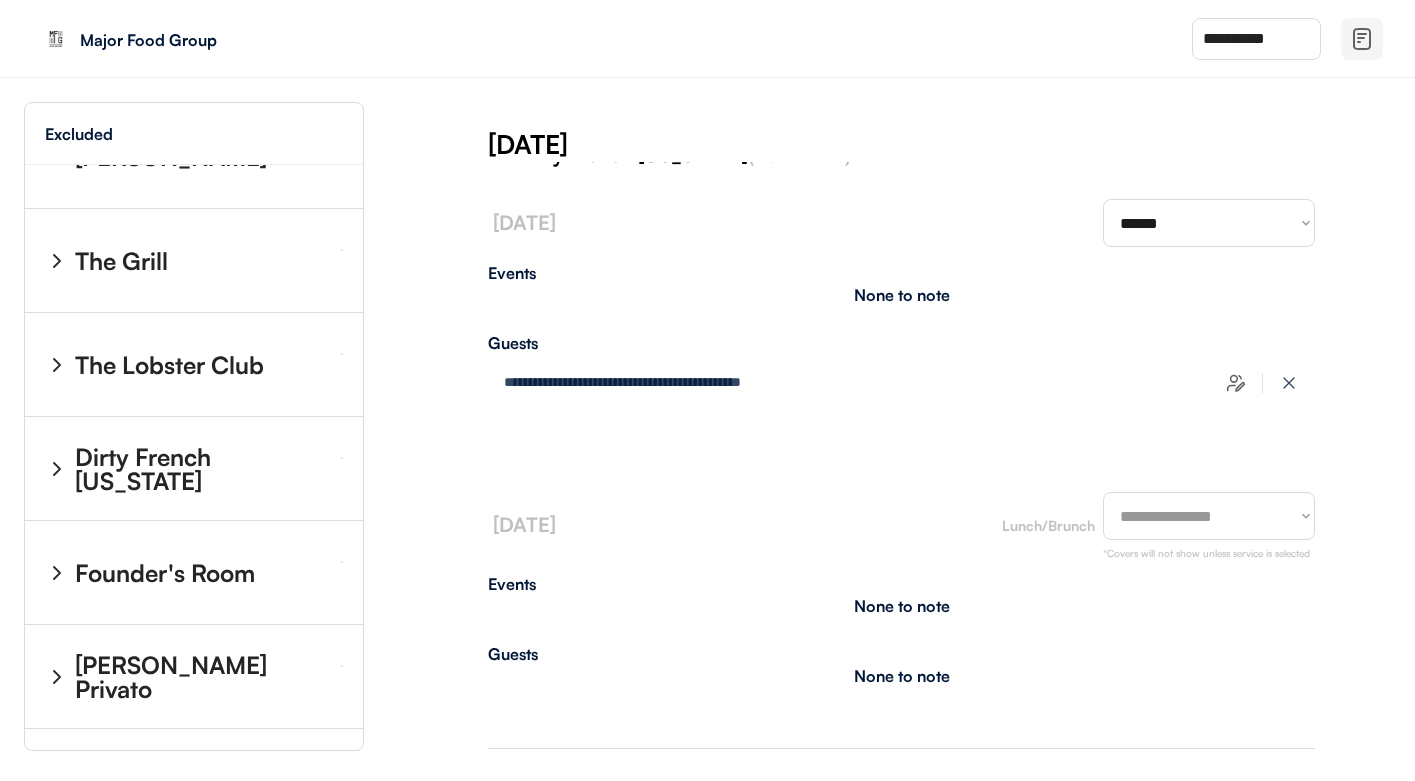 click on "**********" at bounding box center [1209, 516] 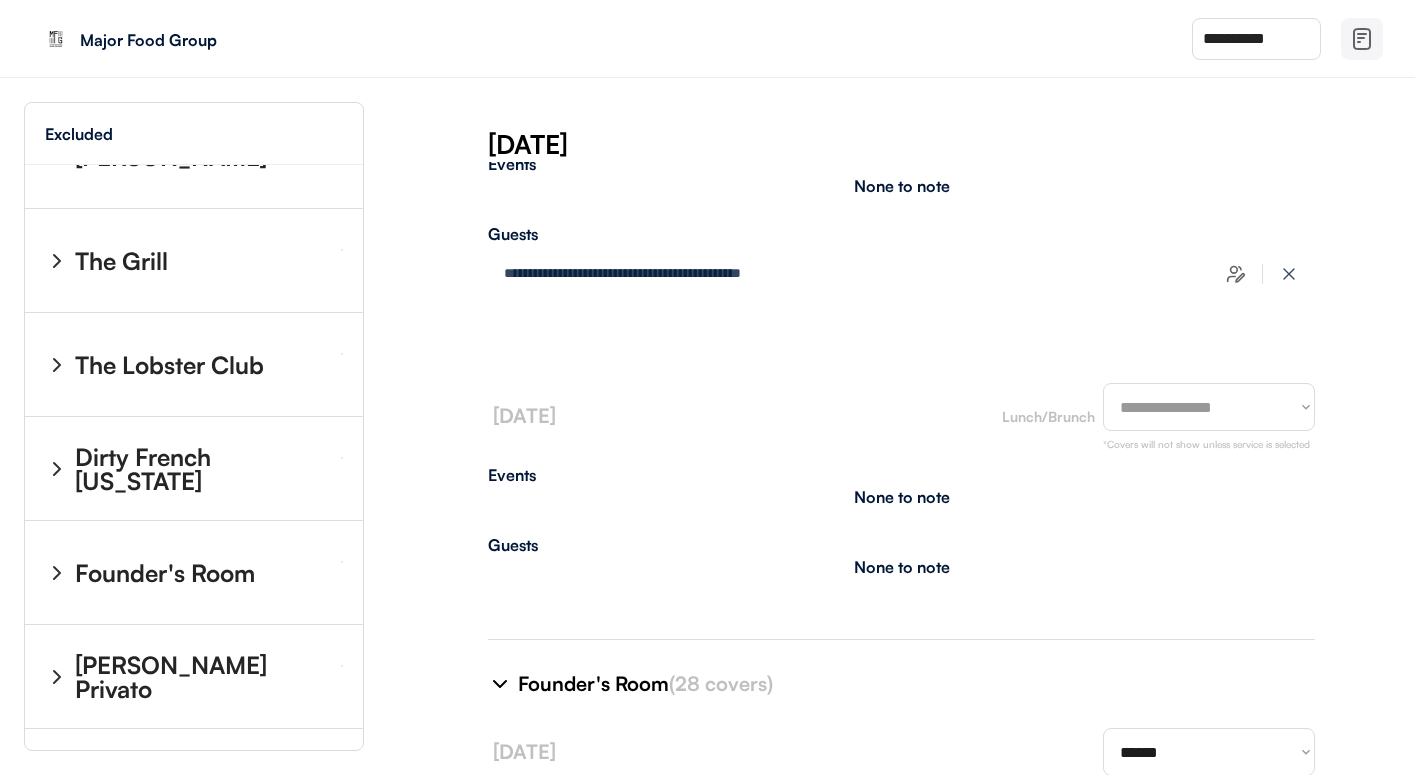 scroll, scrollTop: 3727, scrollLeft: 0, axis: vertical 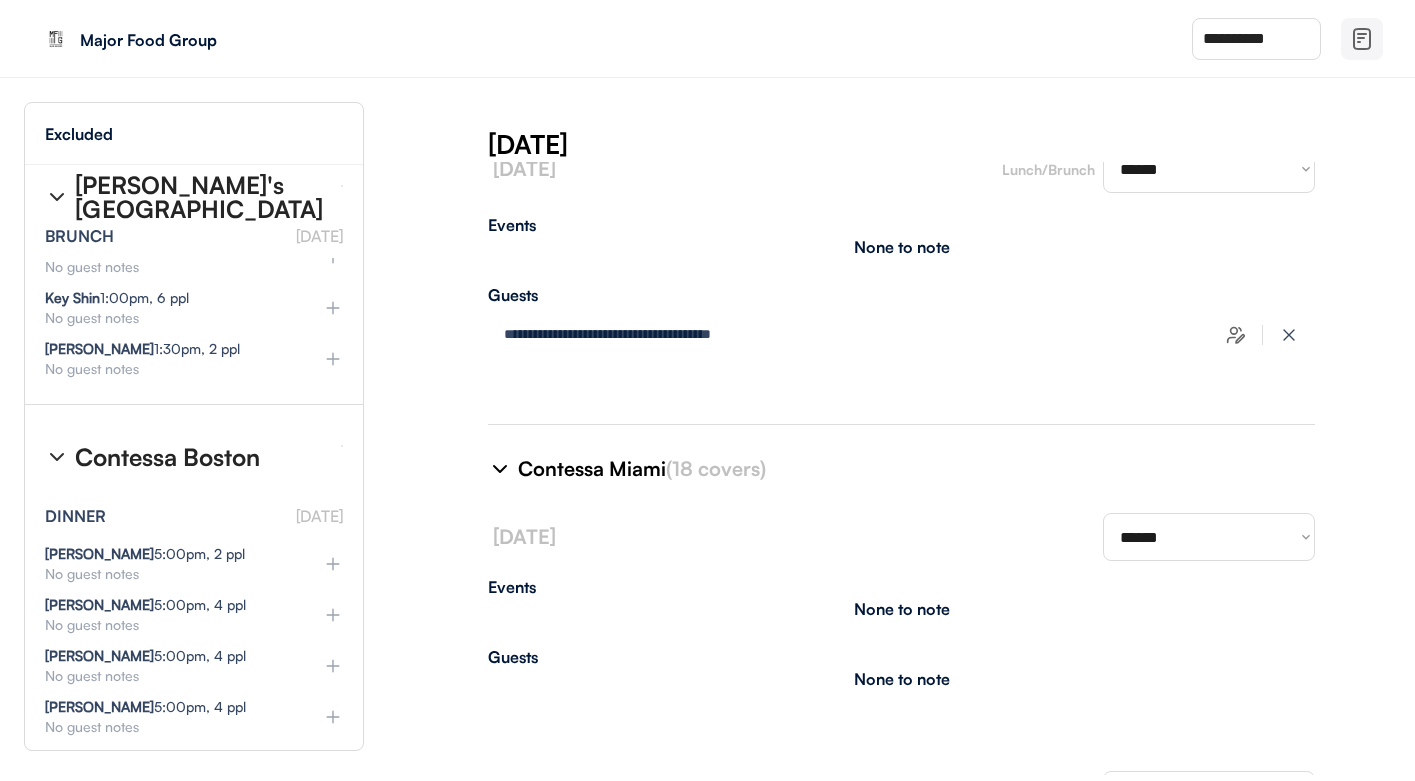 click on "[DATE]" at bounding box center (795, 537) 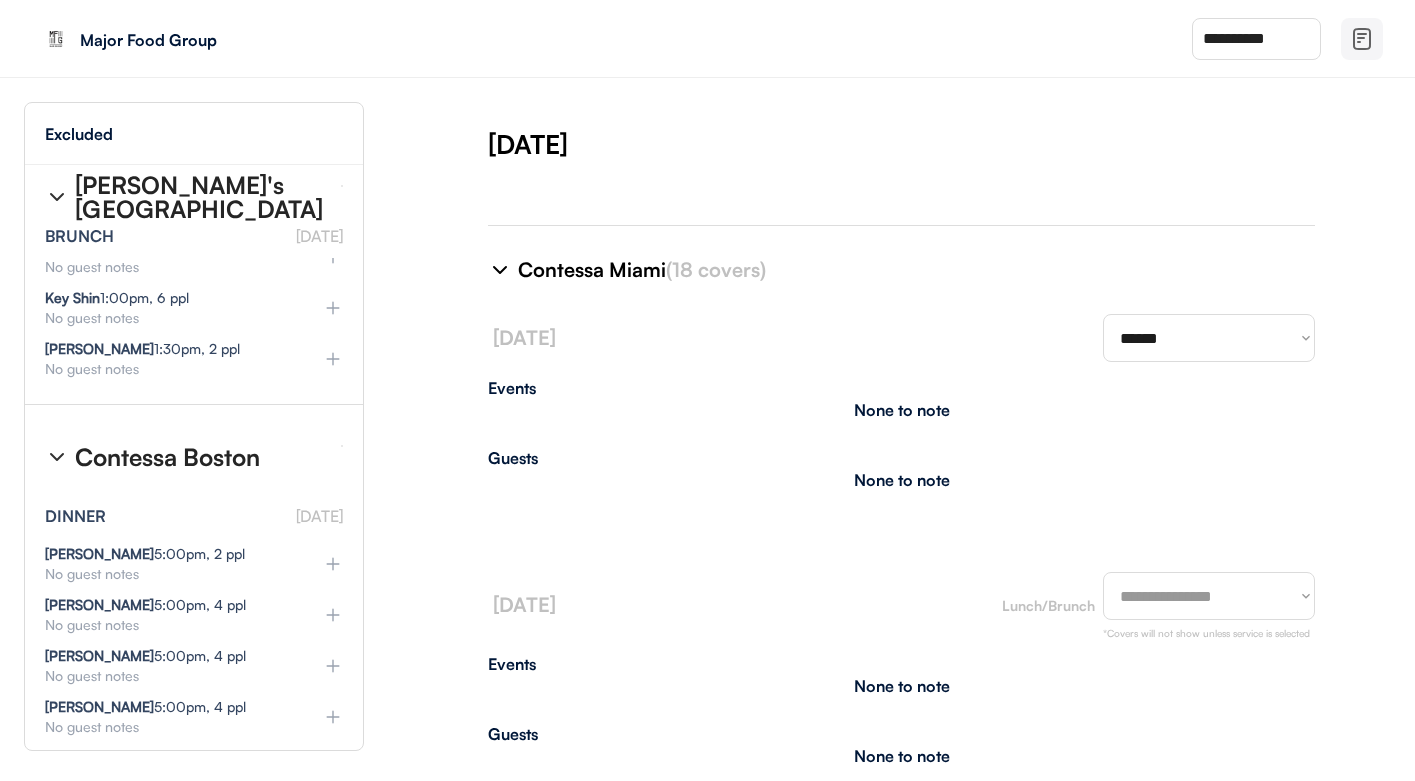 scroll, scrollTop: 9624, scrollLeft: 0, axis: vertical 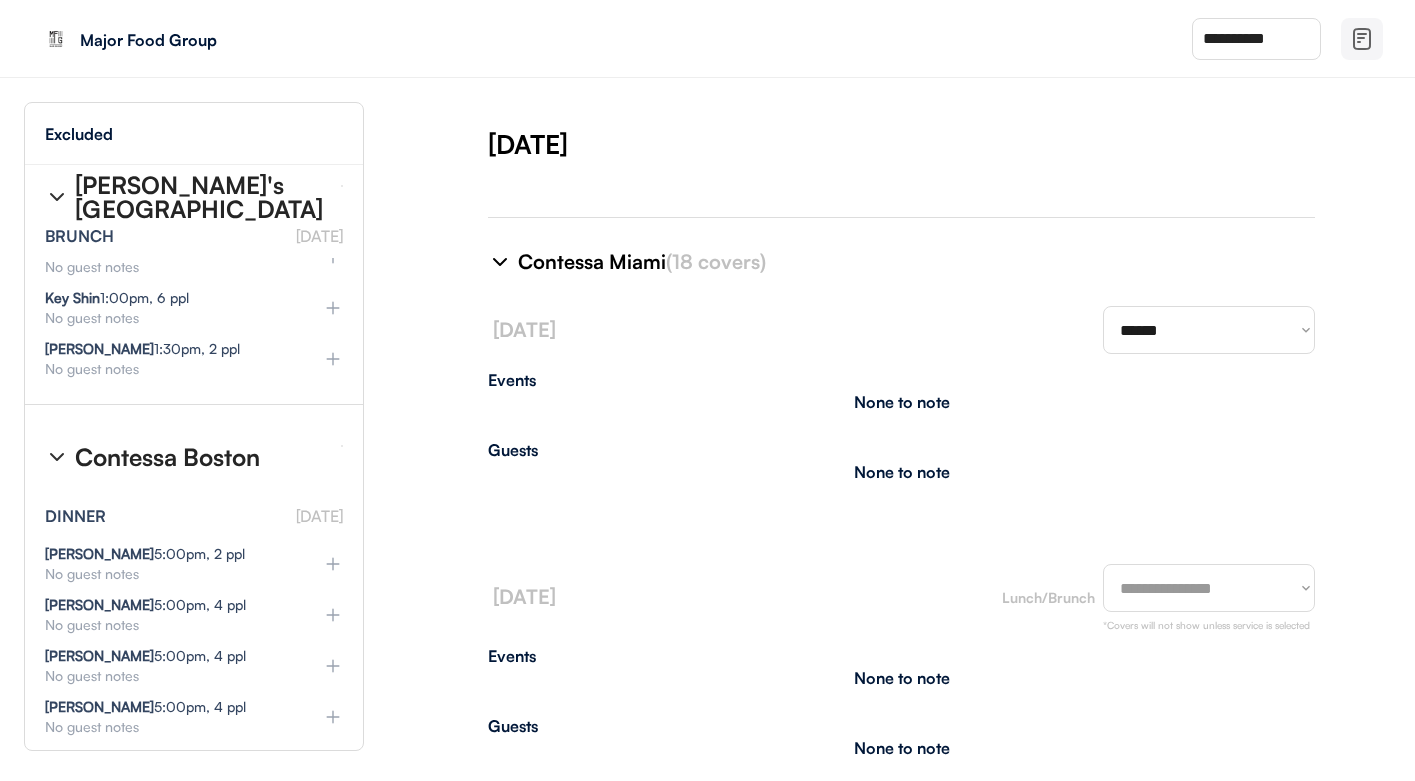 click on "**********" at bounding box center [1209, 588] 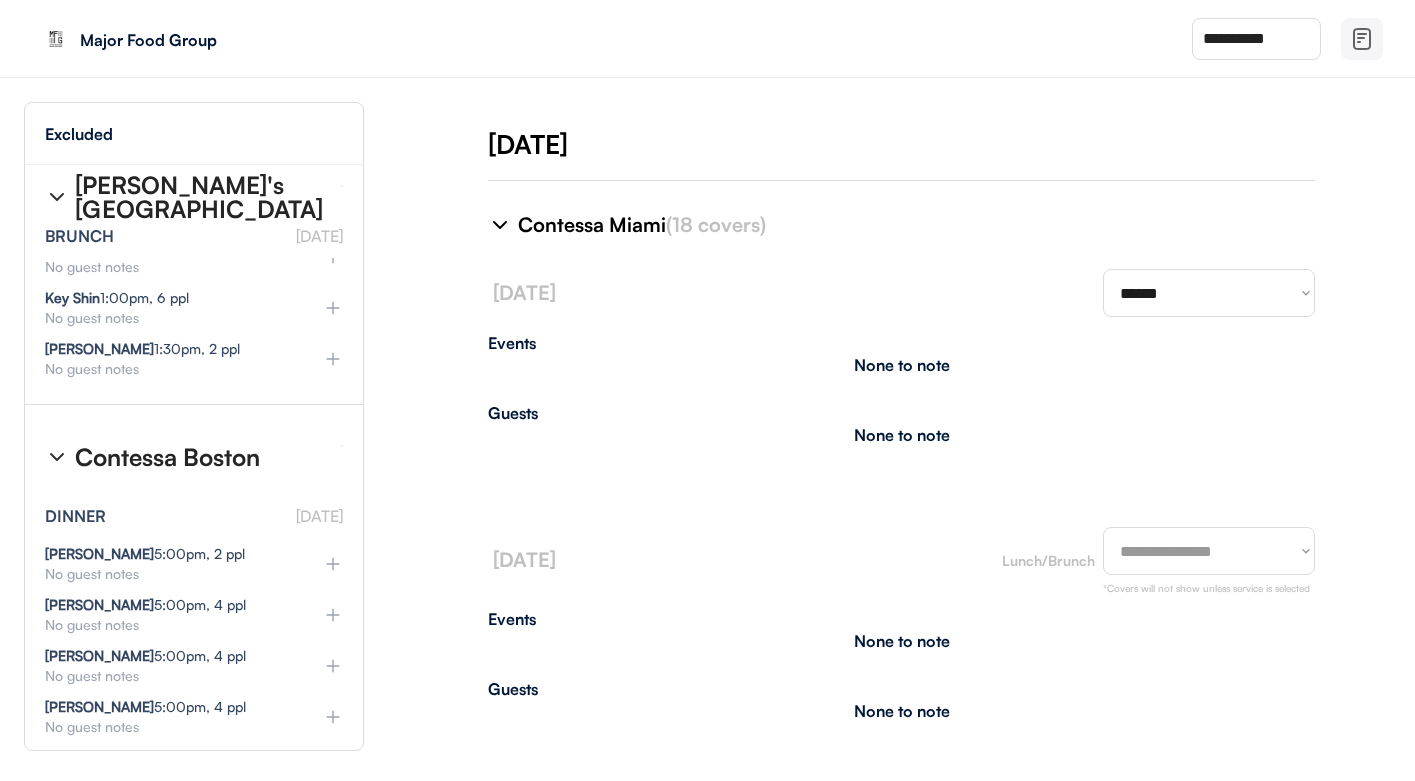 scroll, scrollTop: 9665, scrollLeft: 0, axis: vertical 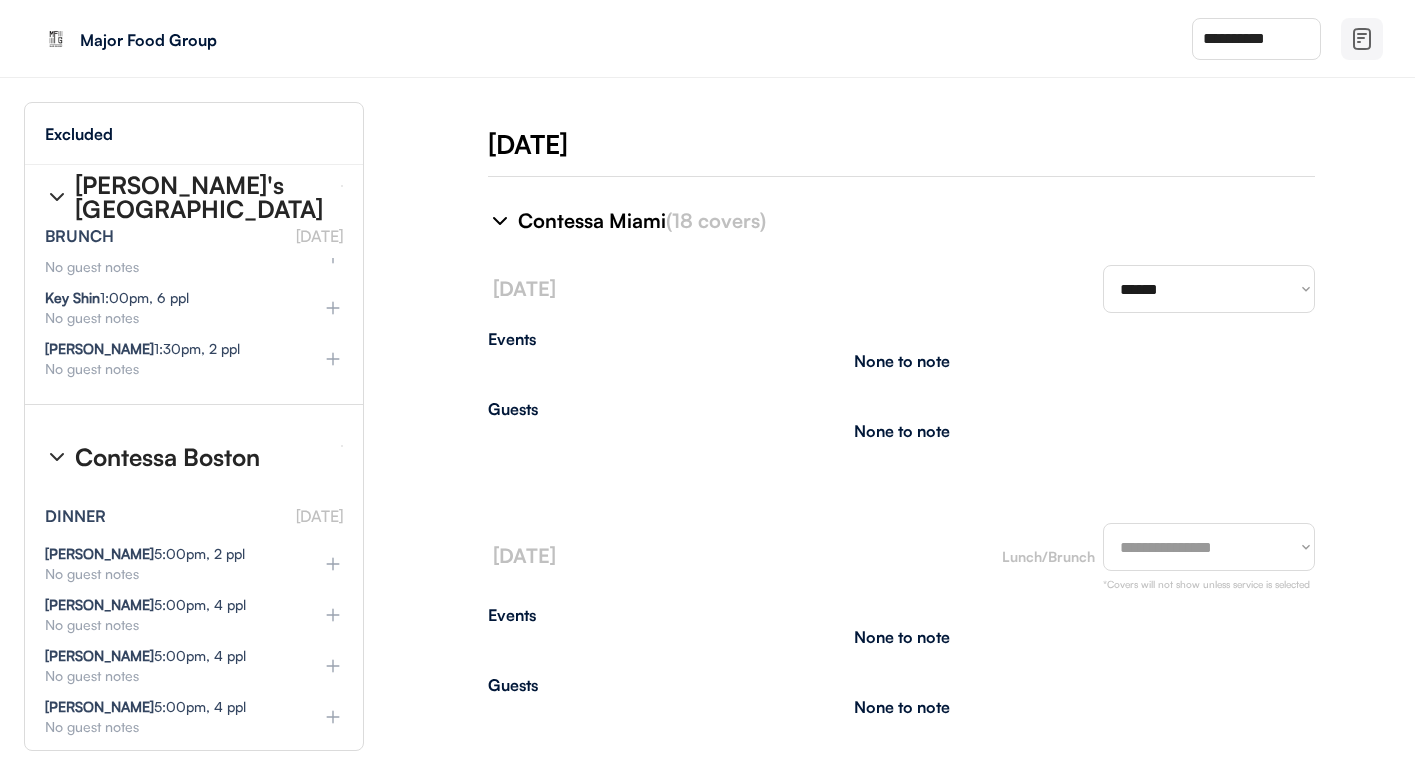 click on "**********" at bounding box center [1209, 547] 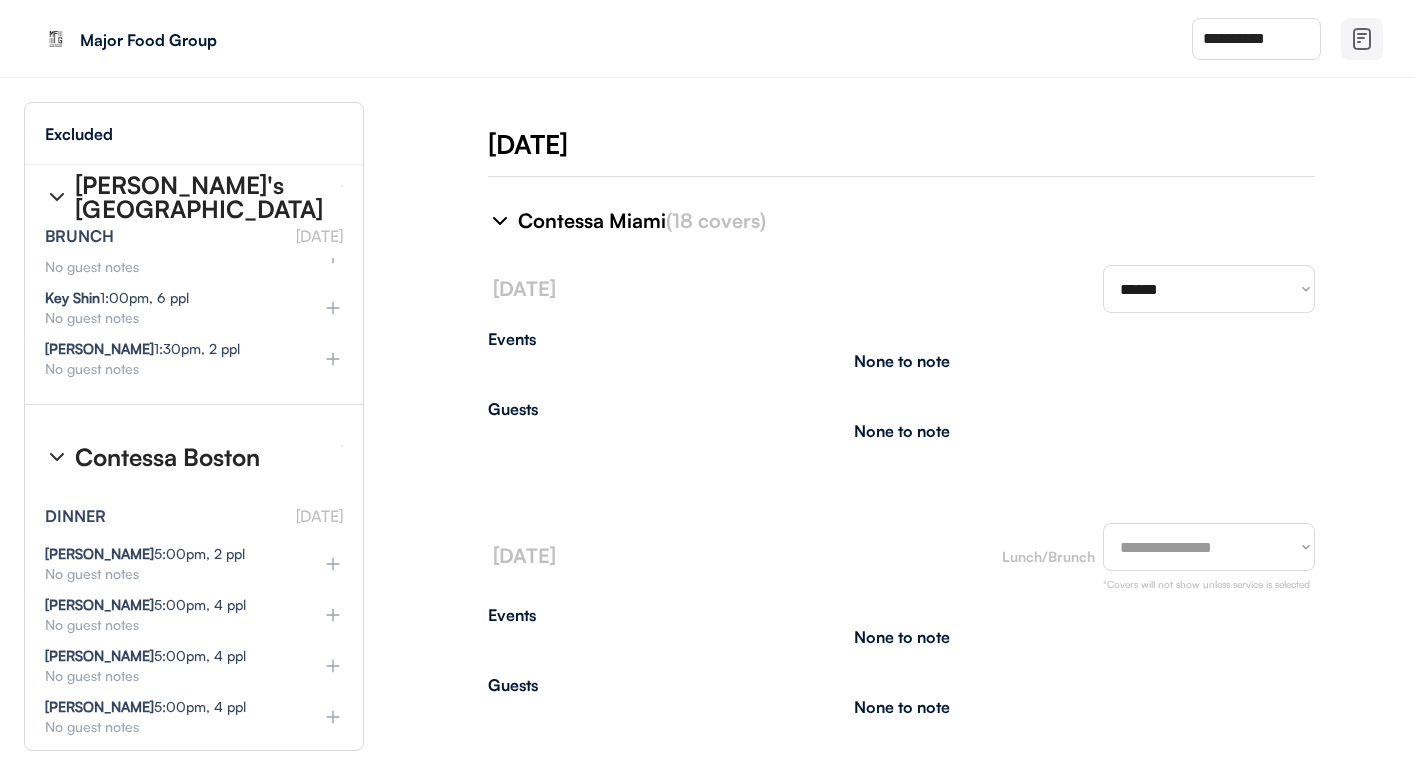 click on "**********" at bounding box center [1209, 556] 